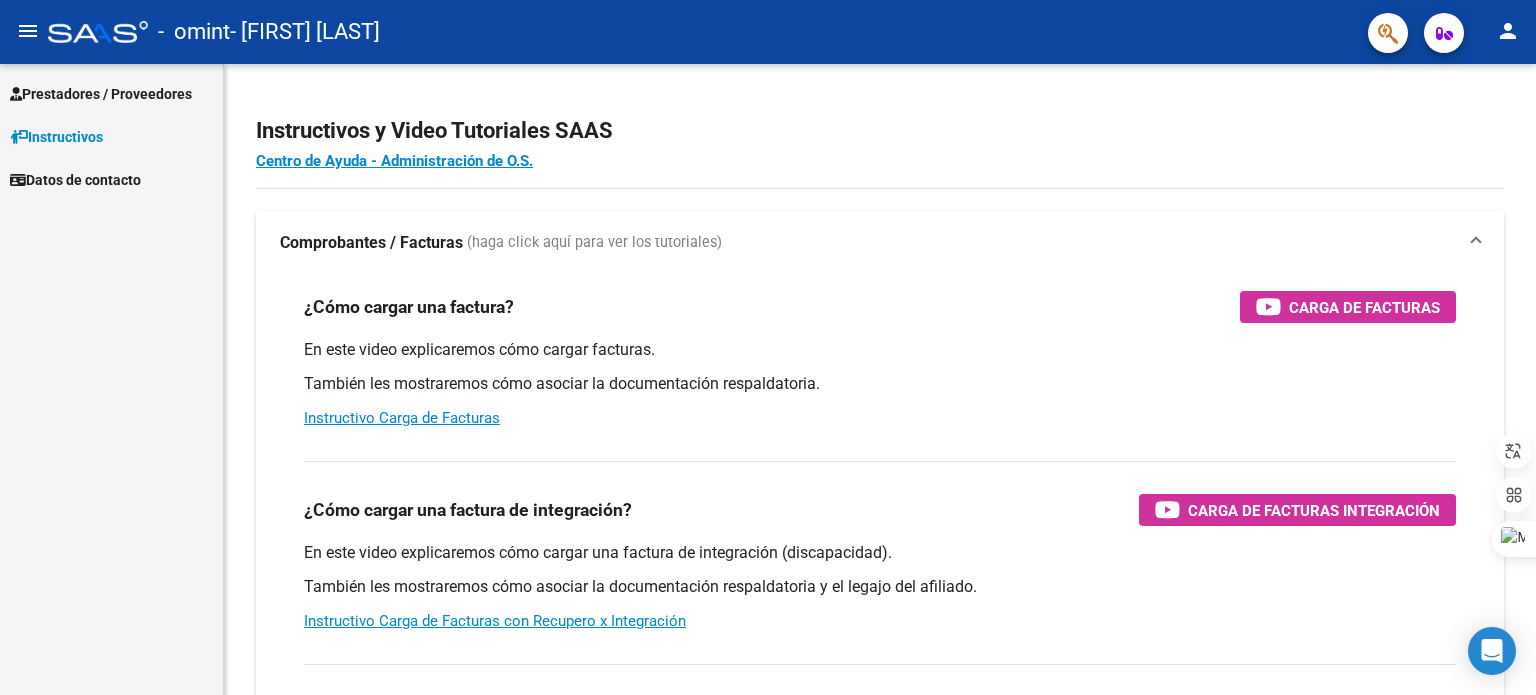 scroll, scrollTop: 0, scrollLeft: 0, axis: both 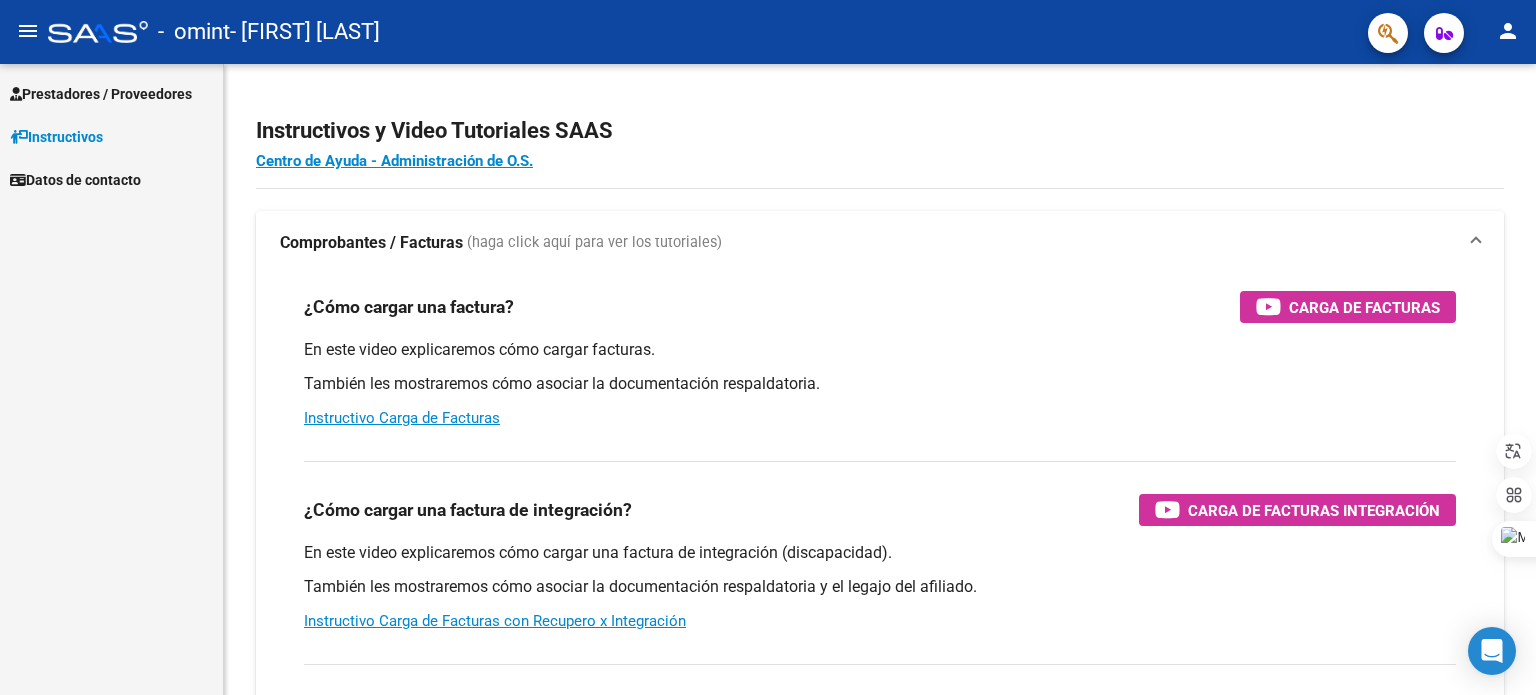 click on "Prestadores / Proveedores" at bounding box center [101, 94] 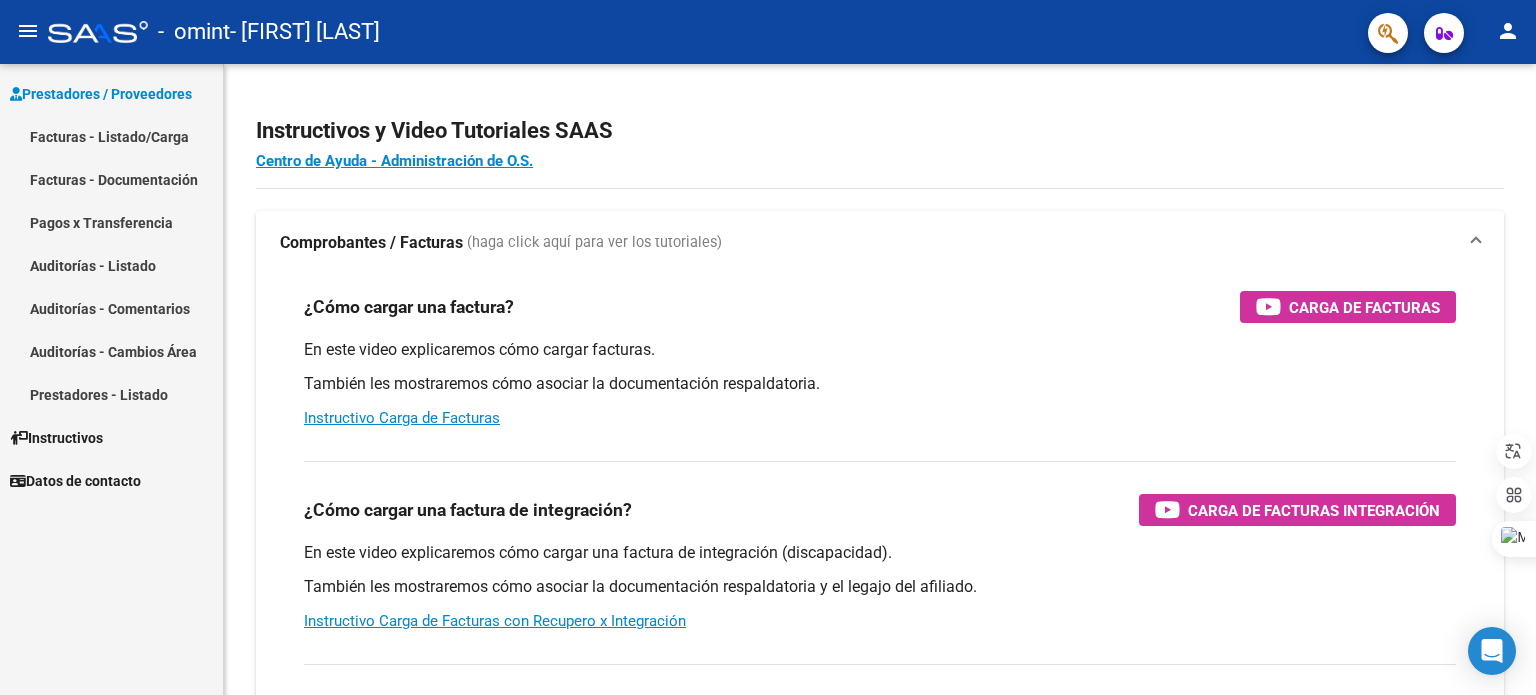 click on "Facturas - Listado/Carga" at bounding box center (111, 136) 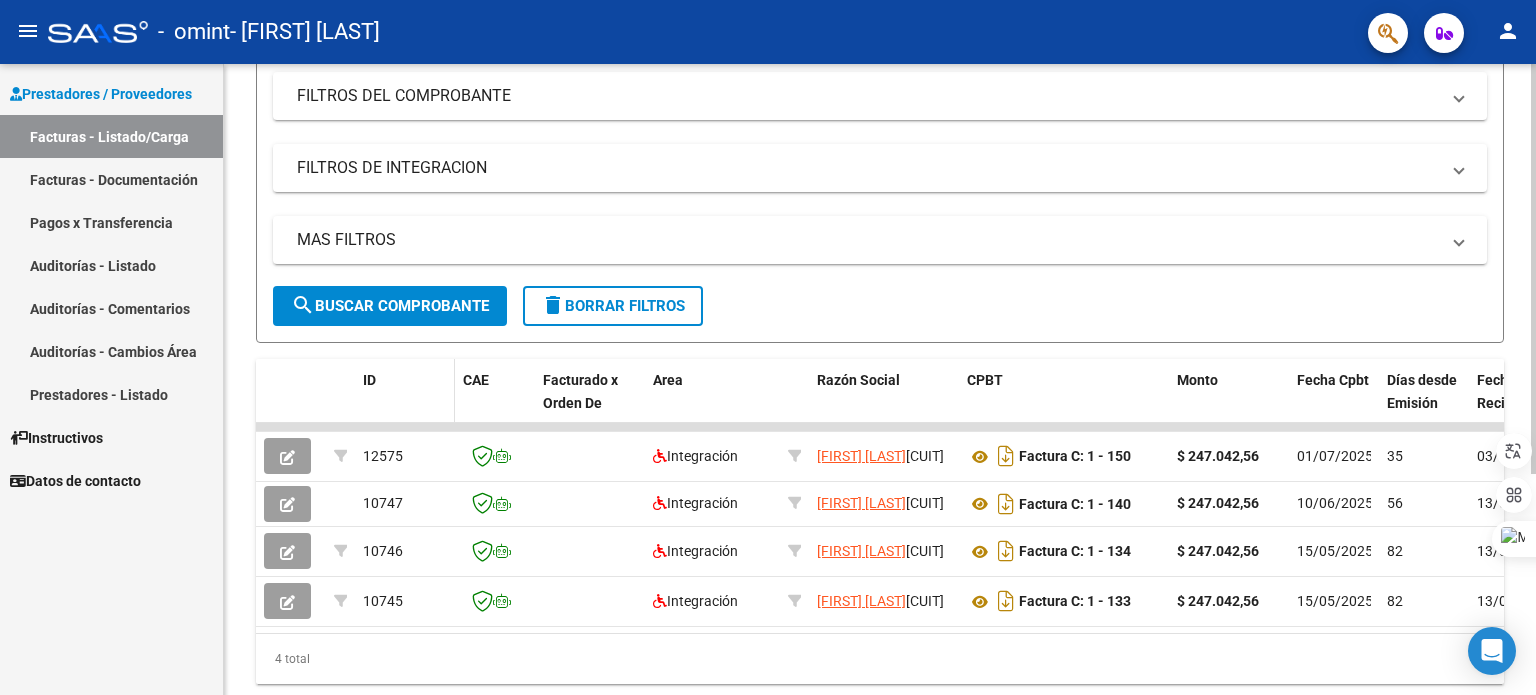 scroll, scrollTop: 275, scrollLeft: 0, axis: vertical 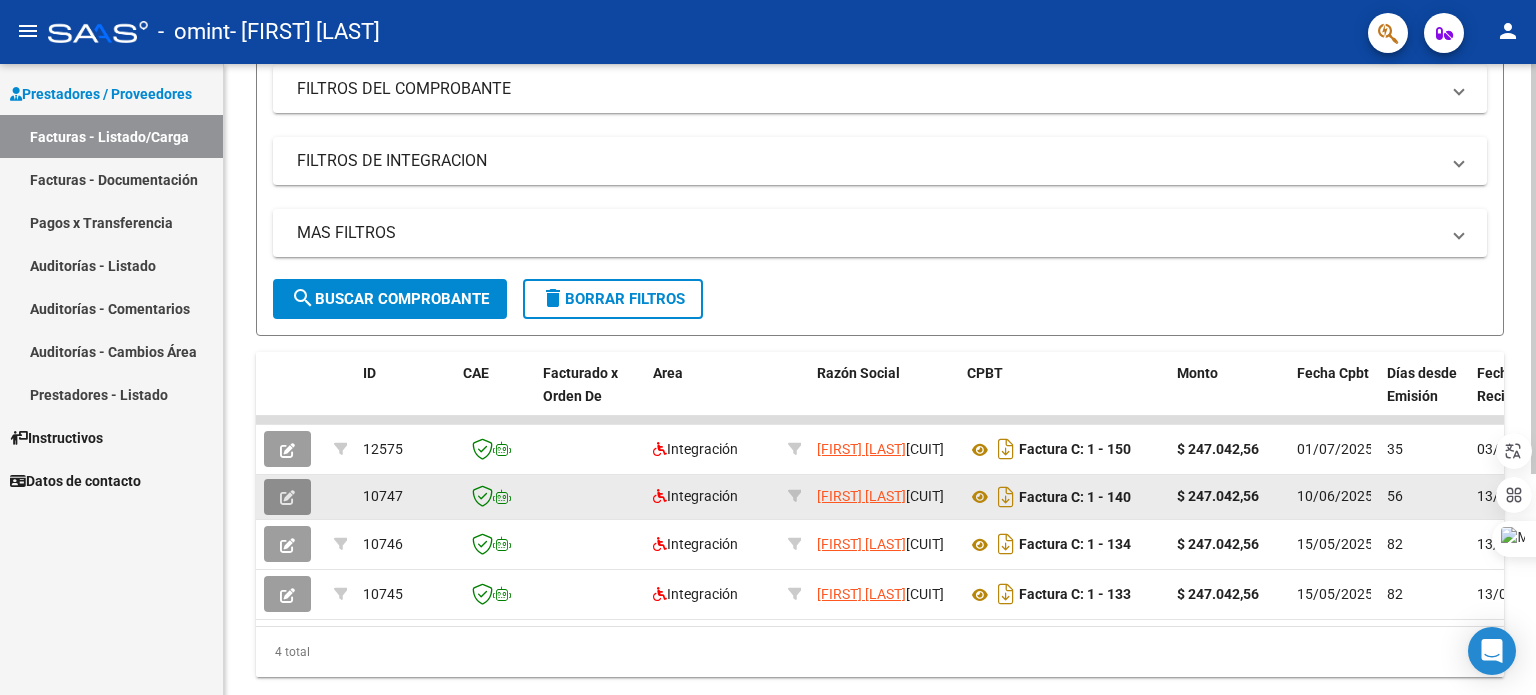 click 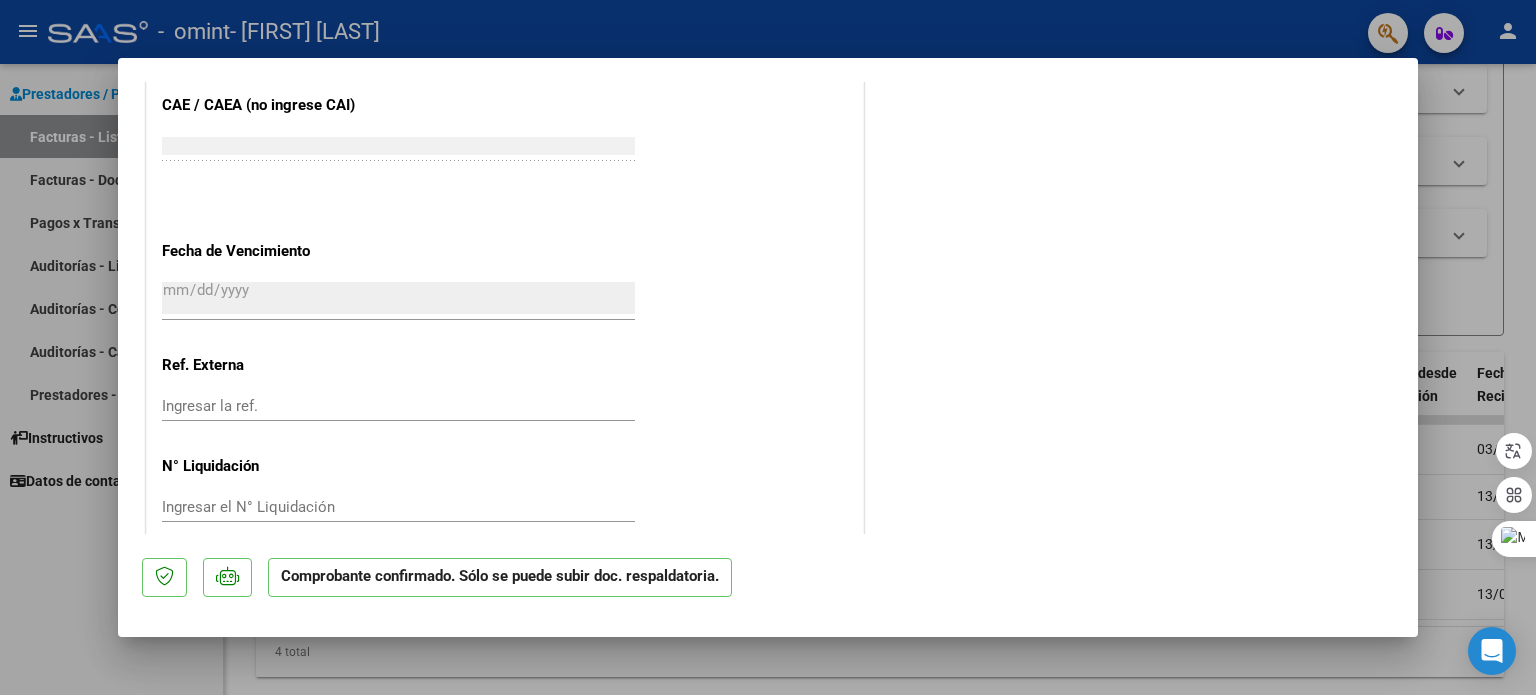 scroll, scrollTop: 1138, scrollLeft: 0, axis: vertical 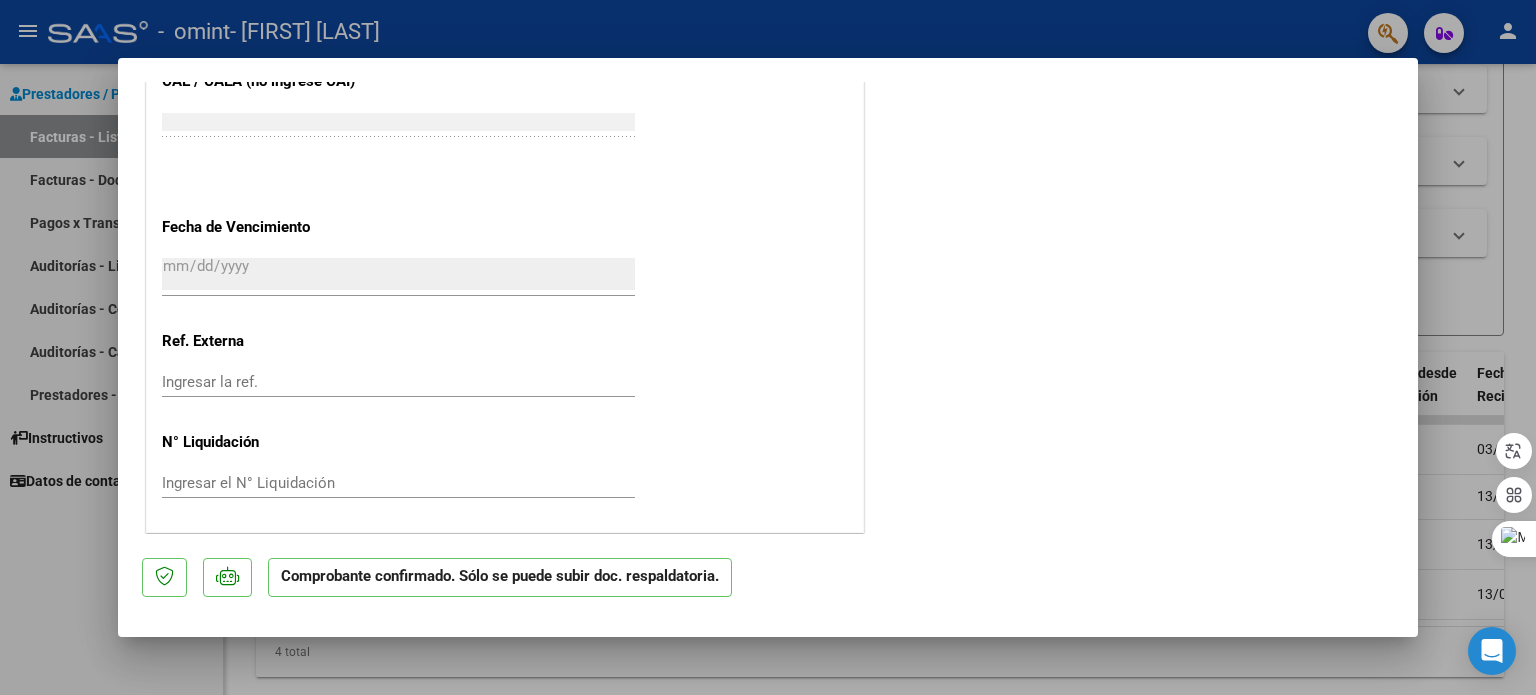 click at bounding box center (768, 347) 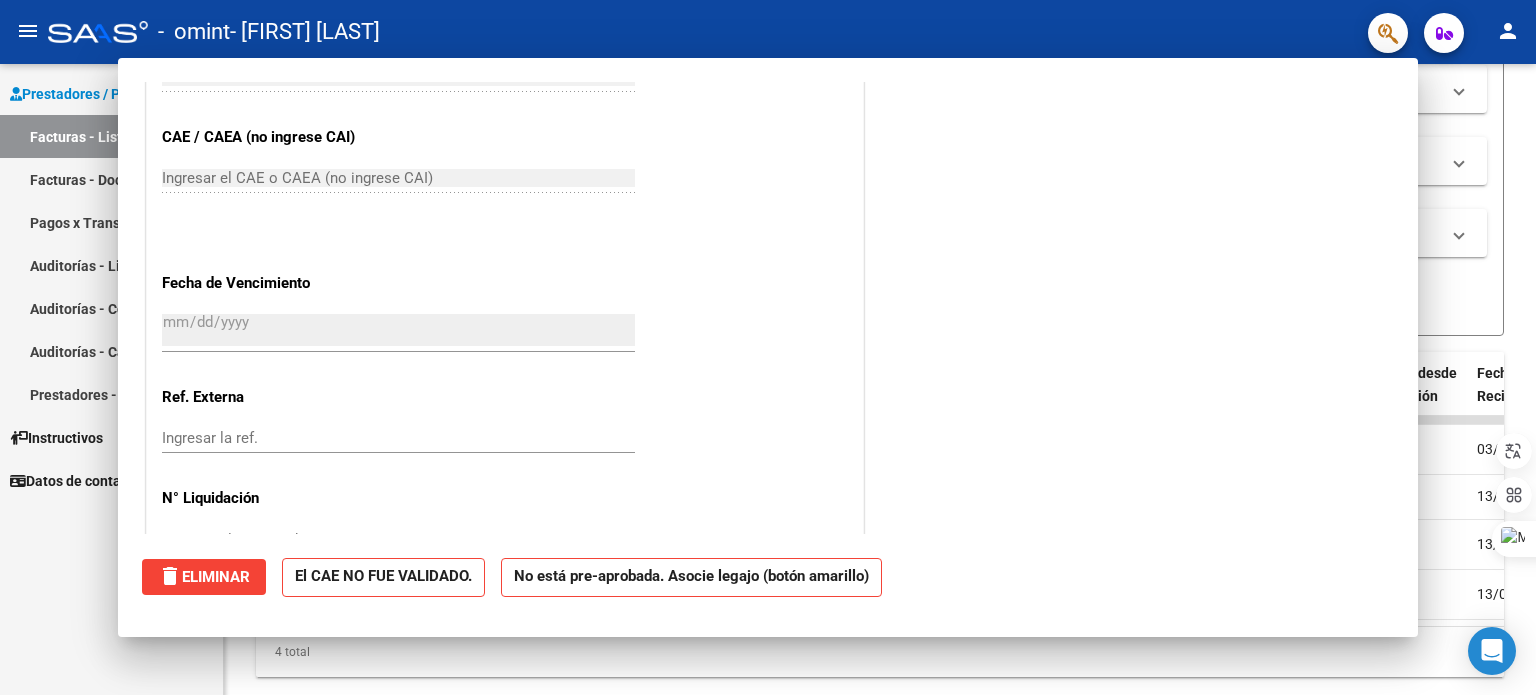 scroll, scrollTop: 1195, scrollLeft: 0, axis: vertical 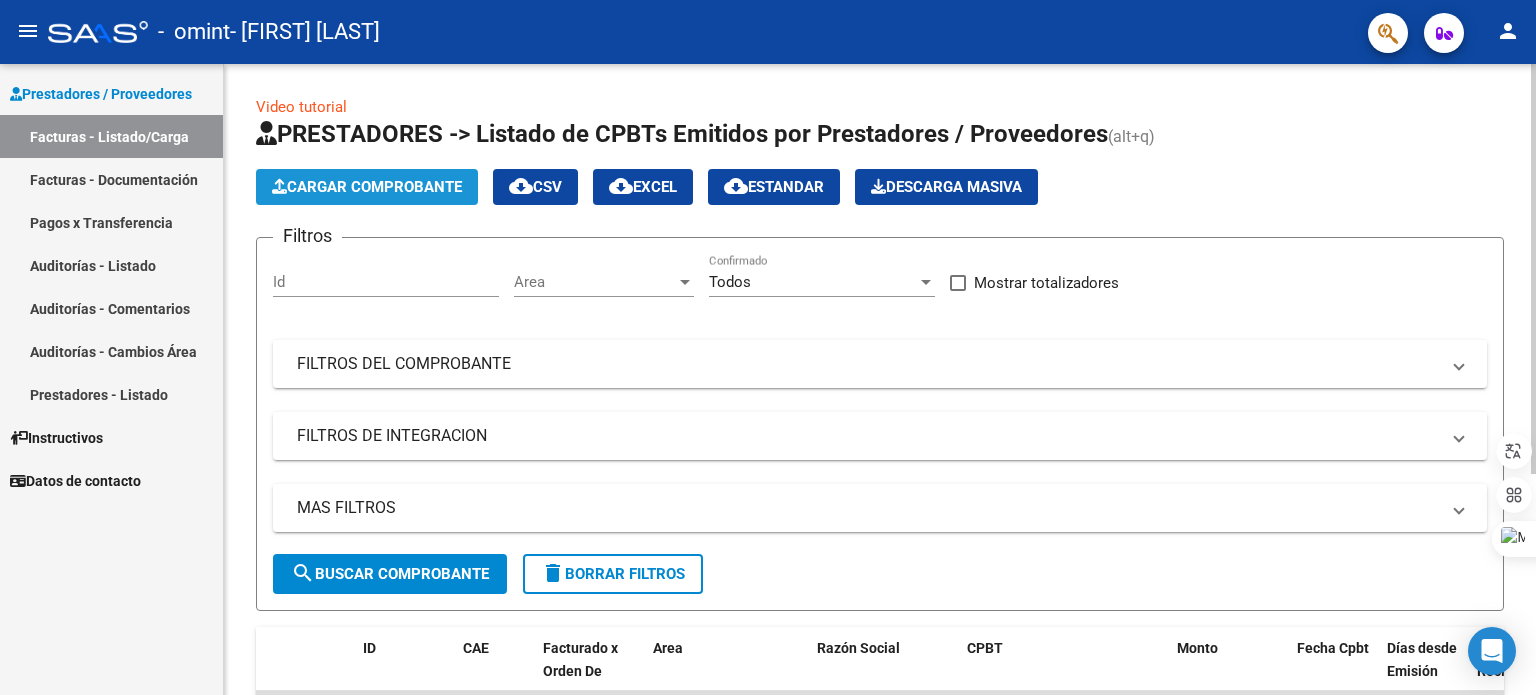 click on "Cargar Comprobante" 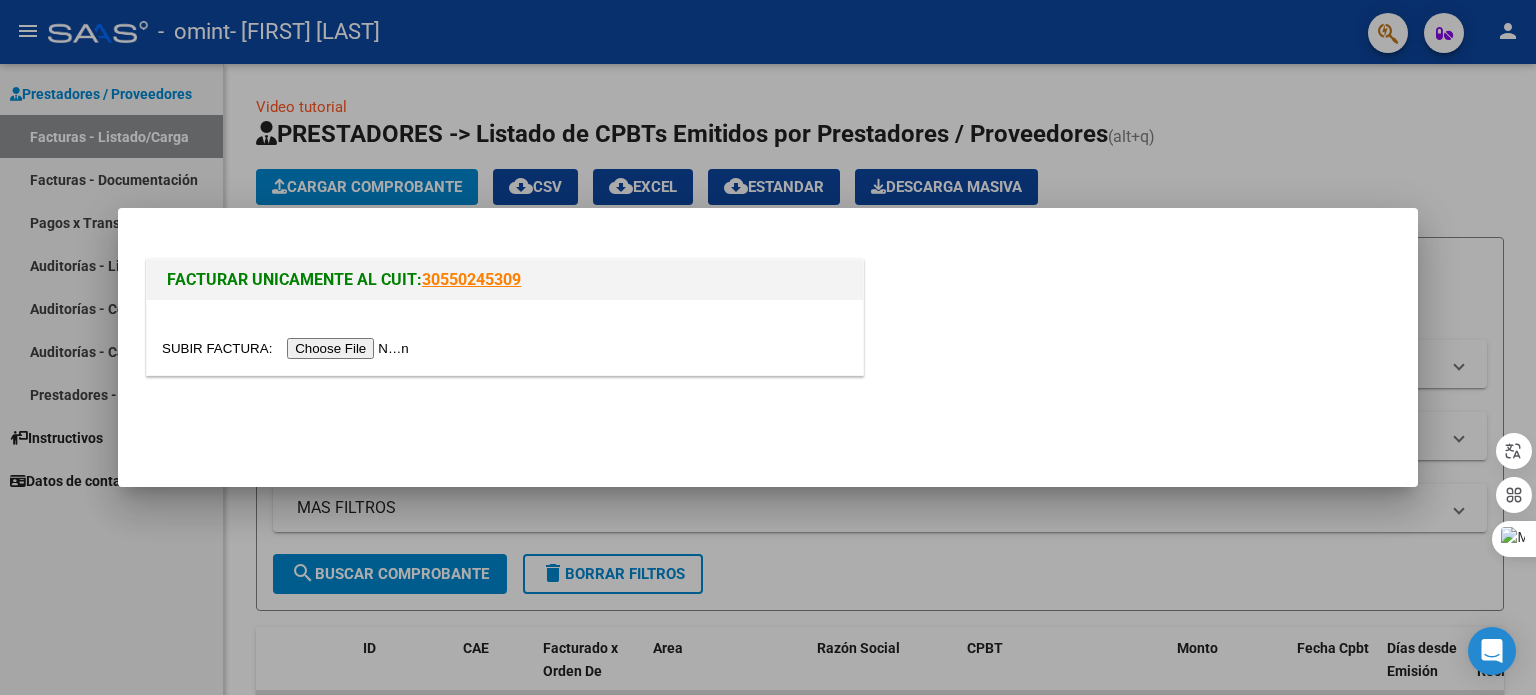 click at bounding box center [288, 348] 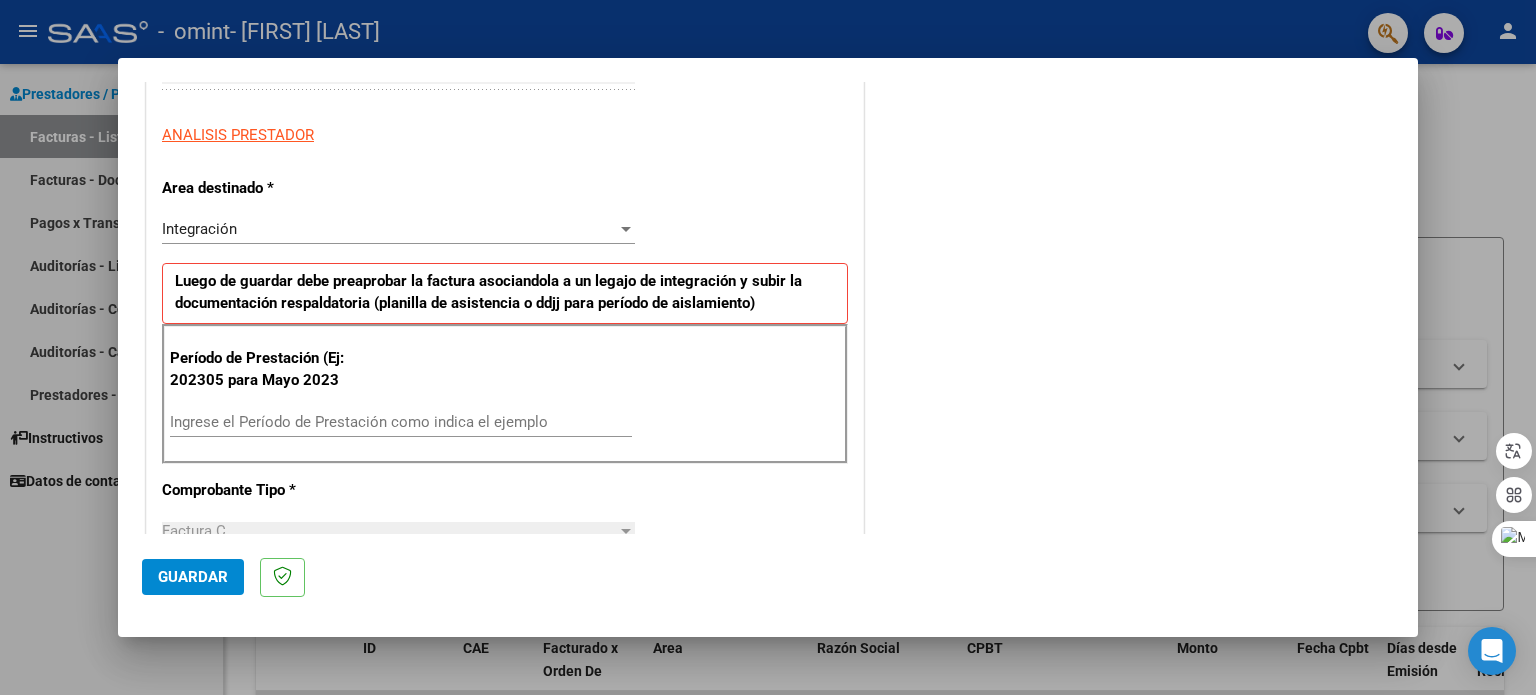 scroll, scrollTop: 339, scrollLeft: 0, axis: vertical 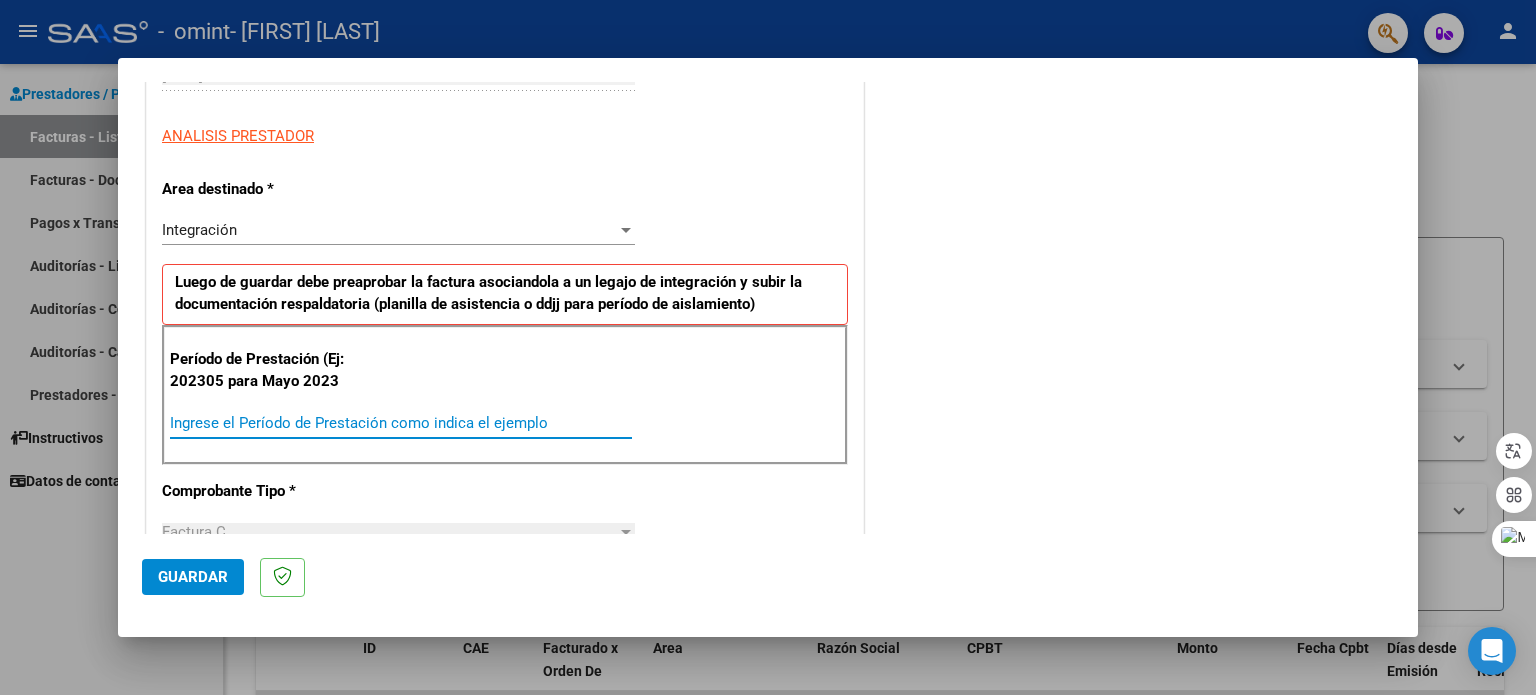 click on "Ingrese el Período de Prestación como indica el ejemplo" at bounding box center [401, 423] 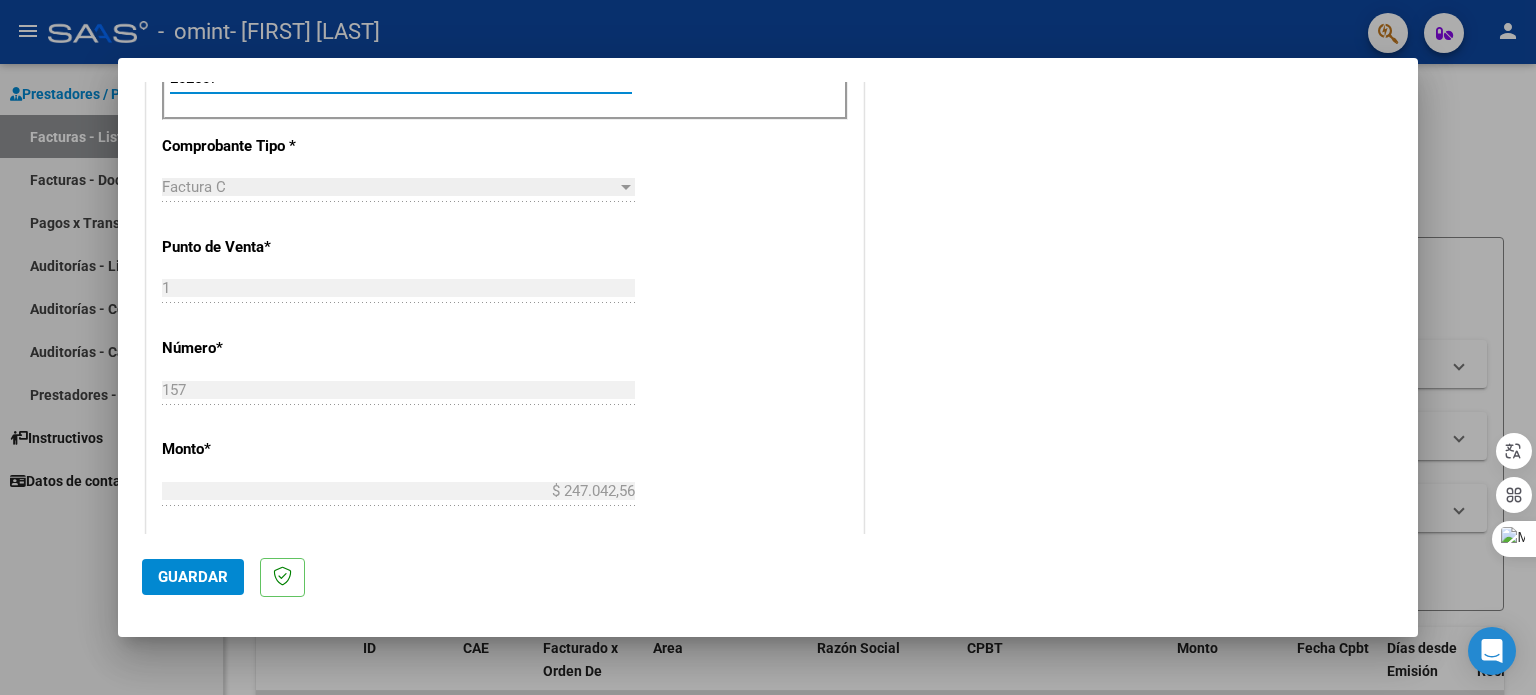 scroll, scrollTop: 684, scrollLeft: 0, axis: vertical 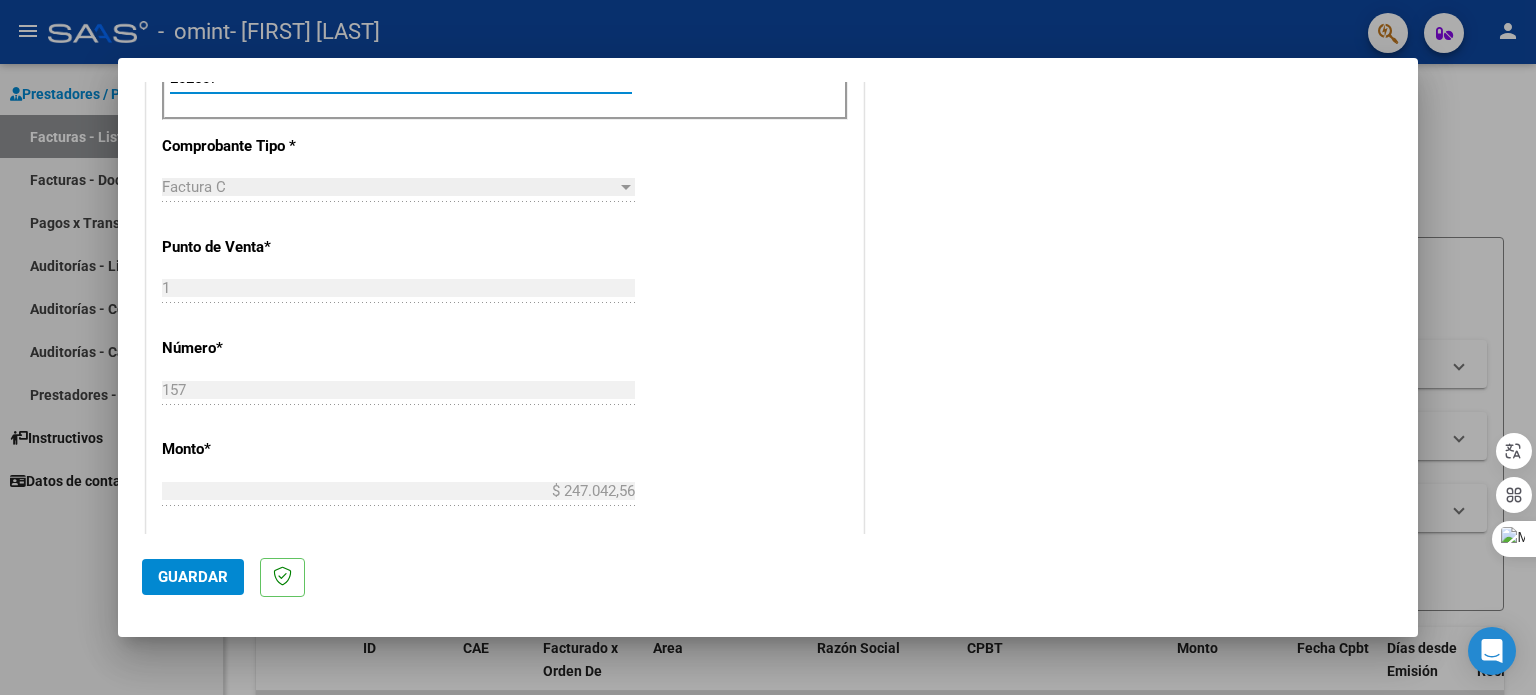 type on "202507" 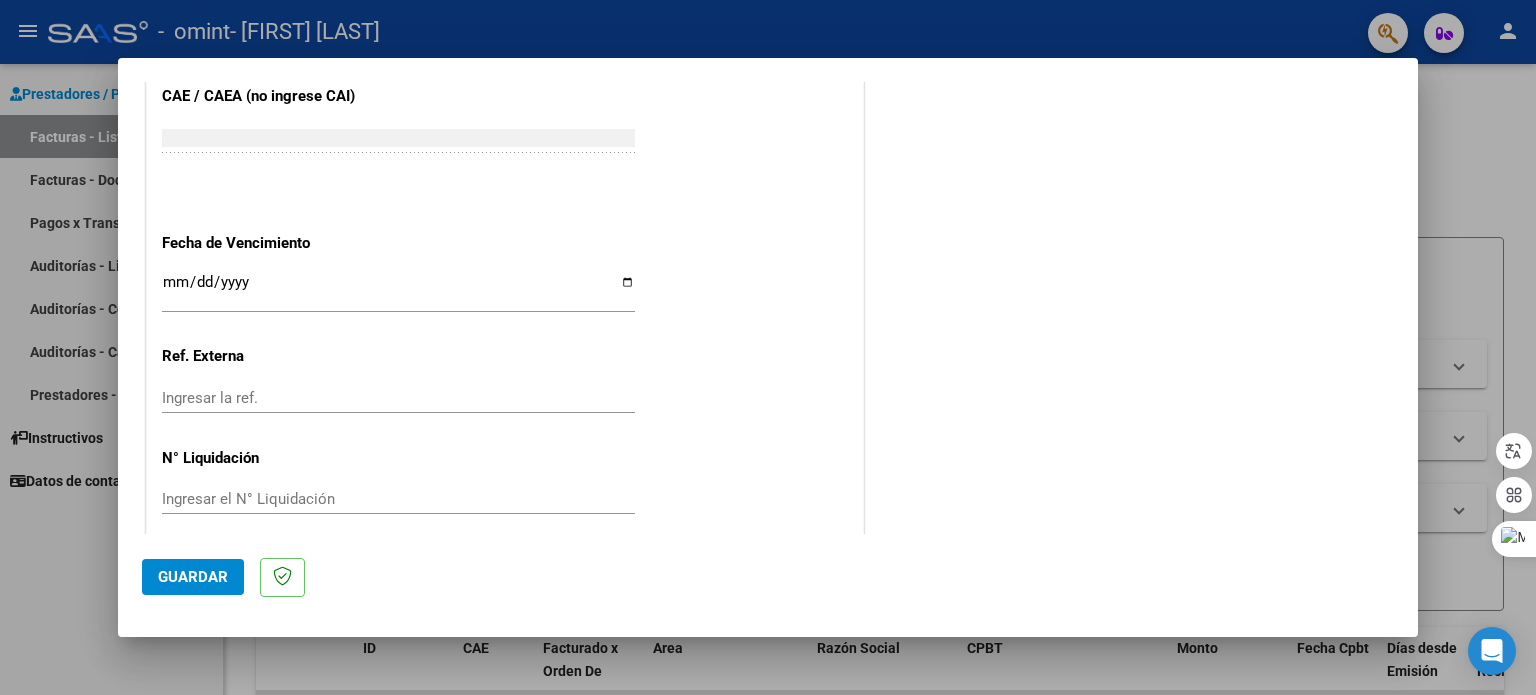 scroll, scrollTop: 1254, scrollLeft: 0, axis: vertical 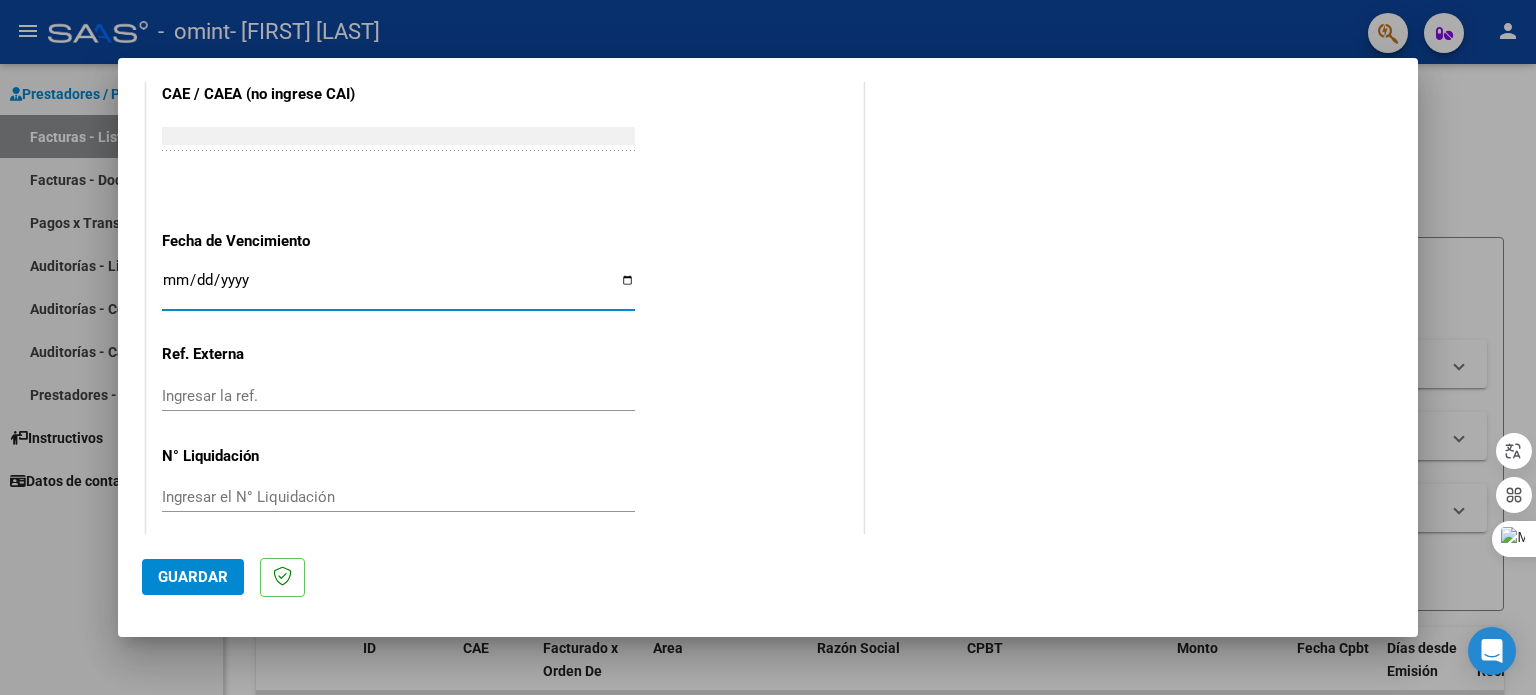 click on "Ingresar la fecha" at bounding box center [398, 288] 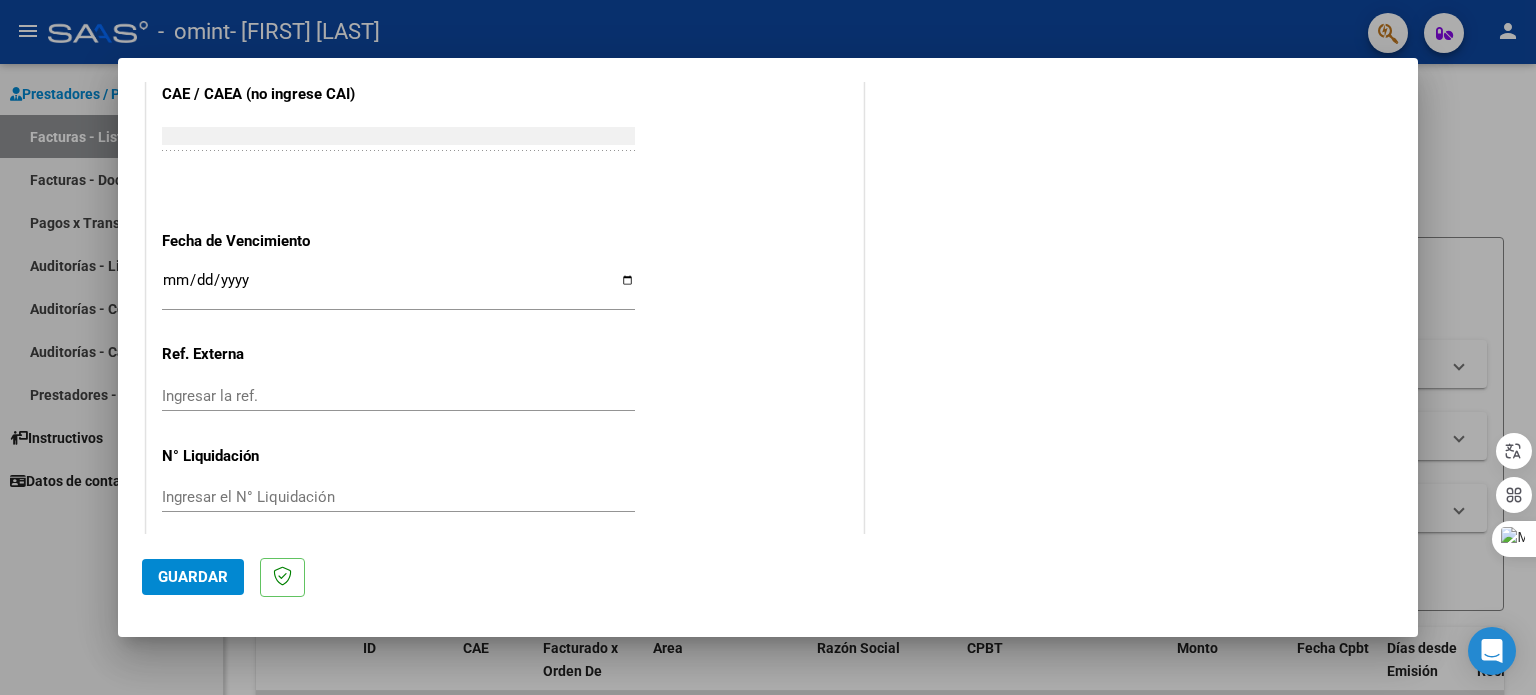 click on "COMPROBANTE VER COMPROBANTE       DATOS DEL COMPROBANTE CUIT  *   [CUIT] Ingresar CUIT  ANALISIS PRESTADOR  Area destinado * Integración Seleccionar Area Luego de guardar debe preaprobar la factura asociandola a un legajo de integración y subir la documentación respaldatoria (planilla de asistencia o ddjj para período de aislamiento)  Período de Prestación (Ej: 202305 para Mayo 2023    202507 Ingrese el Período de Prestación como indica el ejemplo   Comprobante Tipo * Factura C Seleccionar Tipo Punto de Venta  *   1 Ingresar el Nro.  Número  *   157 Ingresar el Nro.  Monto  *   $ 247.042,56 Ingresar el monto  Fecha del Cpbt.  *   2025-08-01 Ingresar la fecha  CAE / CAEA (no ingrese CAI)    75318374279508 Ingresar el CAE o CAEA (no ingrese CAI)  Fecha de Vencimiento    Ingresar la fecha  Ref. Externa    Ingresar la ref.  N° Liquidación    Ingresar el N° Liquidación" at bounding box center (505, -188) 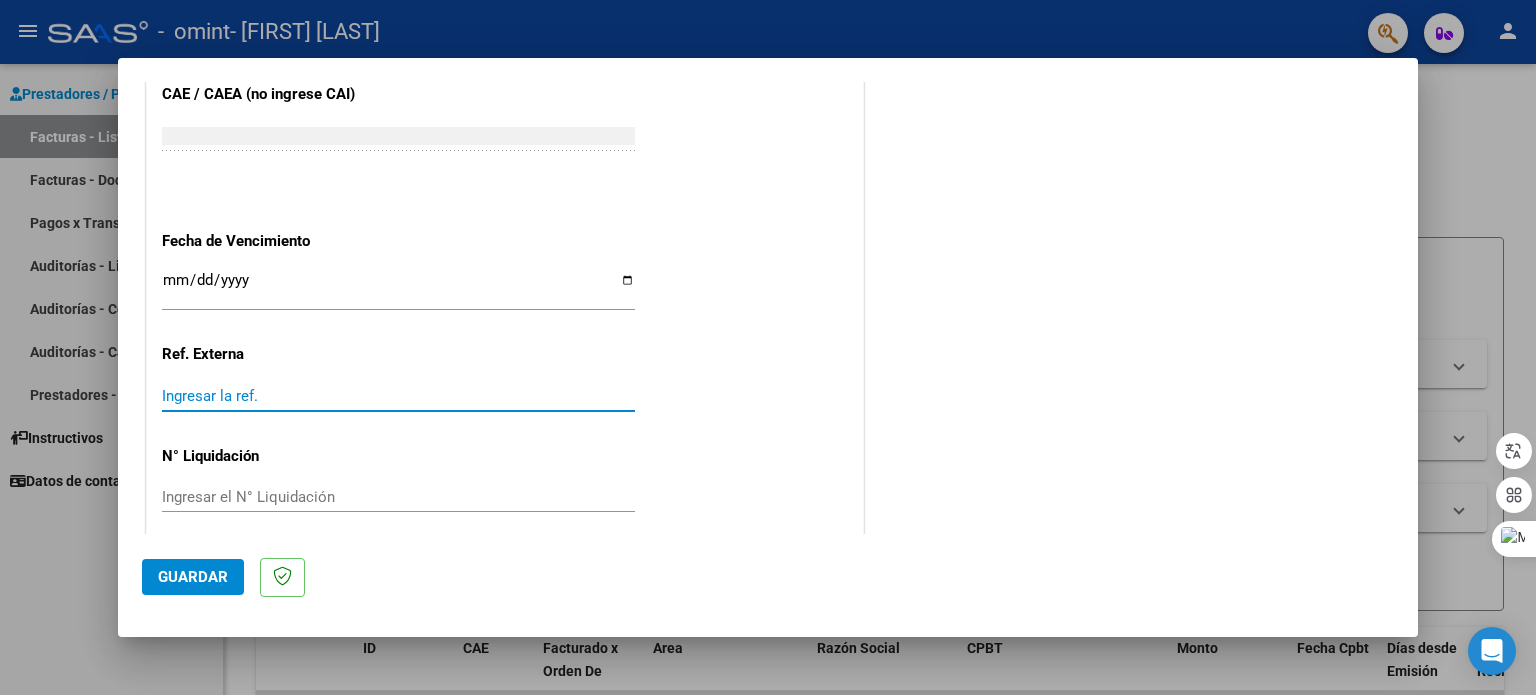 click on "Ingresar la ref." at bounding box center [398, 396] 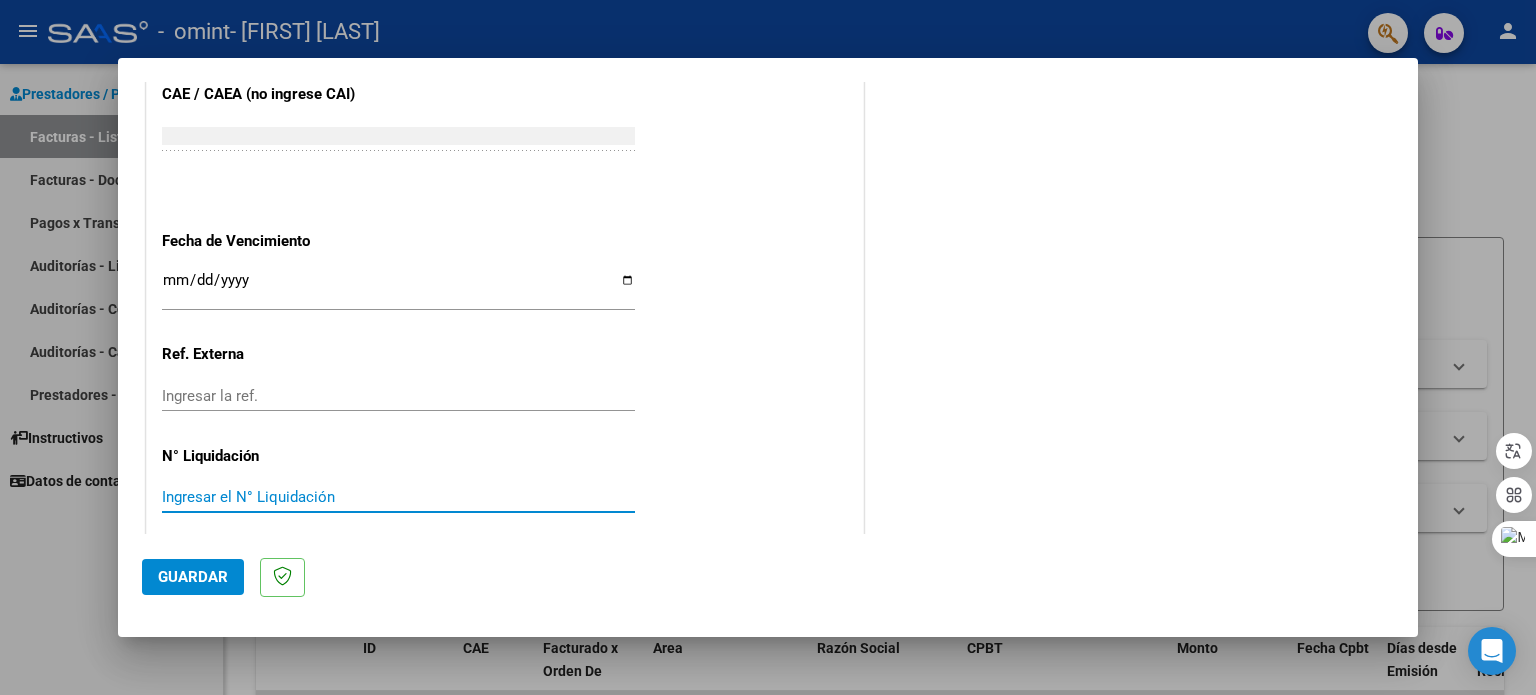 click on "Ingresar el N° Liquidación" at bounding box center (398, 497) 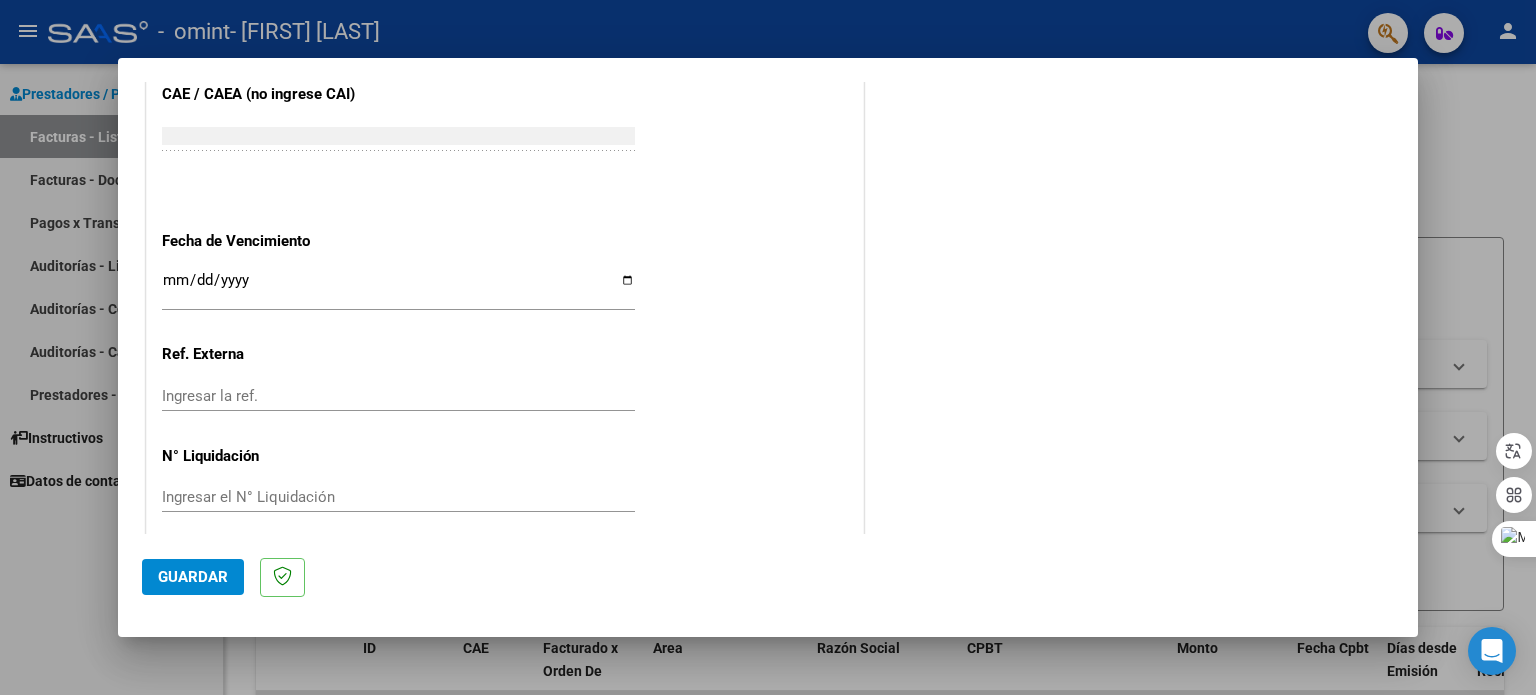 click on "COMPROBANTE VER COMPROBANTE       DATOS DEL COMPROBANTE CUIT  *   [CUIT] Ingresar CUIT  ANALISIS PRESTADOR  Area destinado * Integración Seleccionar Area Luego de guardar debe preaprobar la factura asociandola a un legajo de integración y subir la documentación respaldatoria (planilla de asistencia o ddjj para período de aislamiento)  Período de Prestación (Ej: 202305 para Mayo 2023    202507 Ingrese el Período de Prestación como indica el ejemplo   Comprobante Tipo * Factura C Seleccionar Tipo Punto de Venta  *   1 Ingresar el Nro.  Número  *   157 Ingresar el Nro.  Monto  *   $ 247.042,56 Ingresar el monto  Fecha del Cpbt.  *   2025-08-01 Ingresar la fecha  CAE / CAEA (no ingrese CAI)    75318374279508 Ingresar el CAE o CAEA (no ingrese CAI)  Fecha de Vencimiento    Ingresar la fecha  Ref. Externa    Ingresar la ref.  N° Liquidación    Ingresar el N° Liquidación" at bounding box center [505, -188] 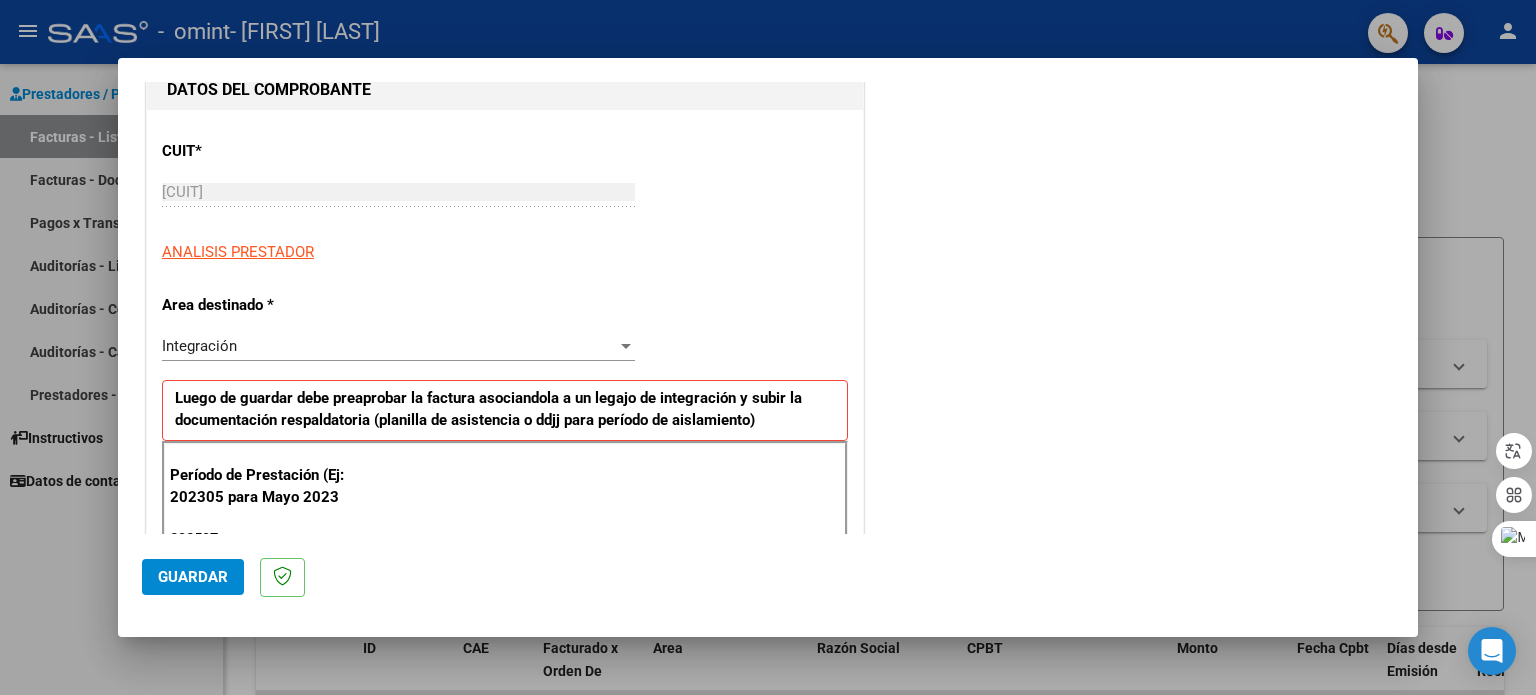 scroll, scrollTop: 224, scrollLeft: 0, axis: vertical 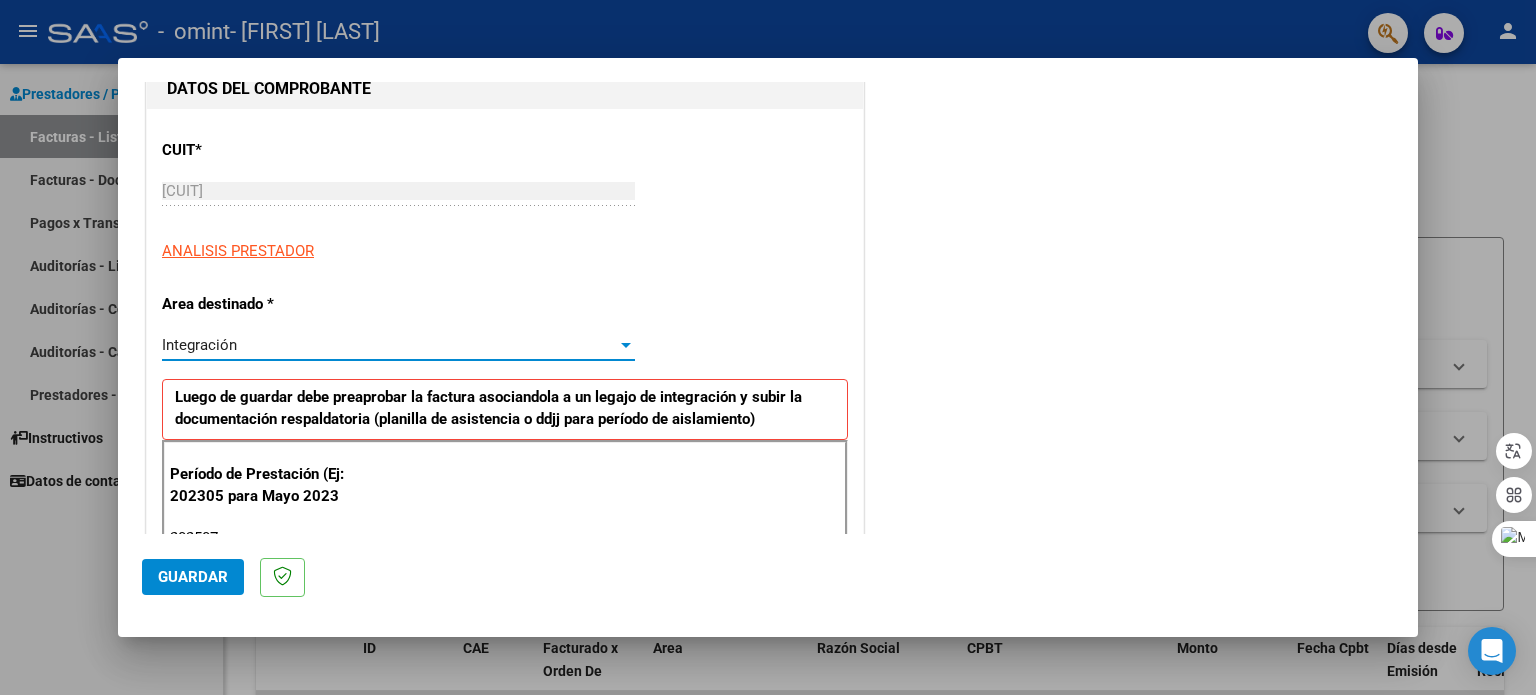 click at bounding box center [626, 345] 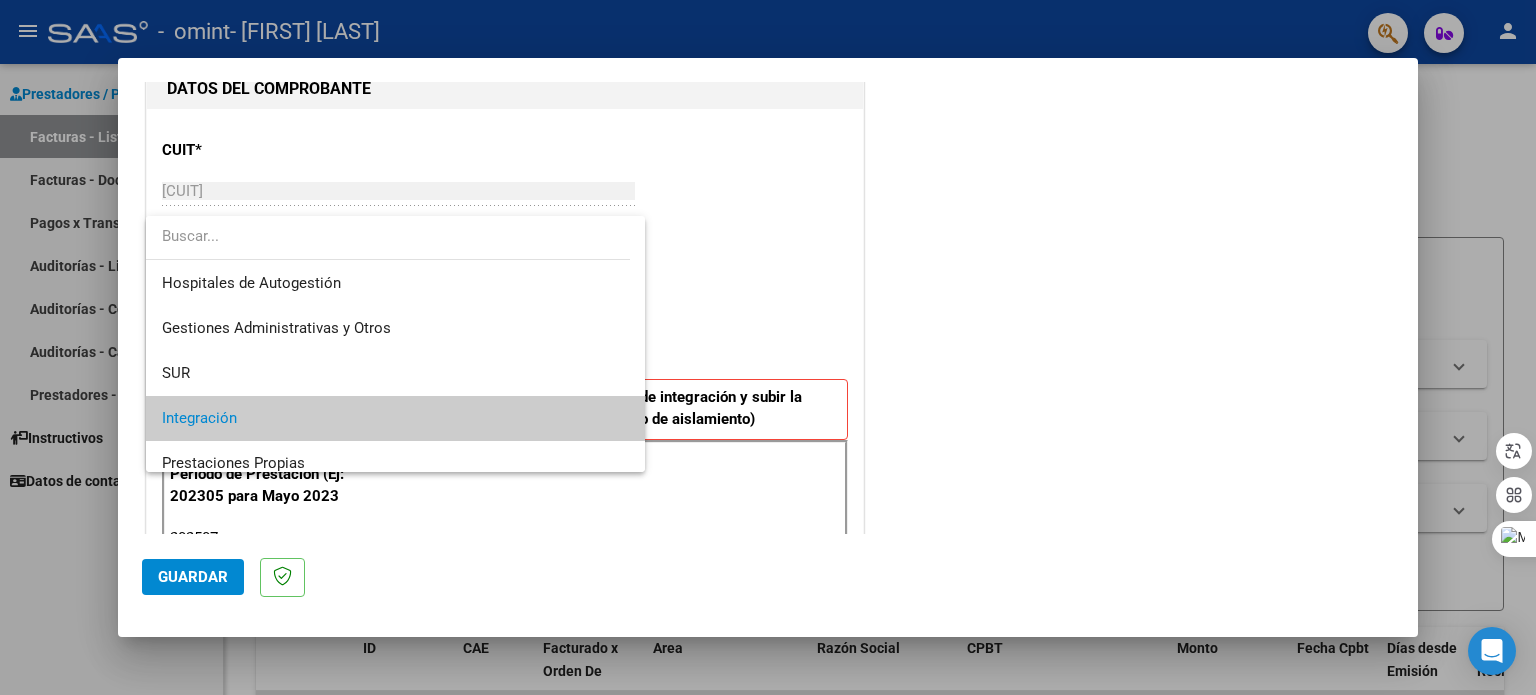 scroll, scrollTop: 74, scrollLeft: 0, axis: vertical 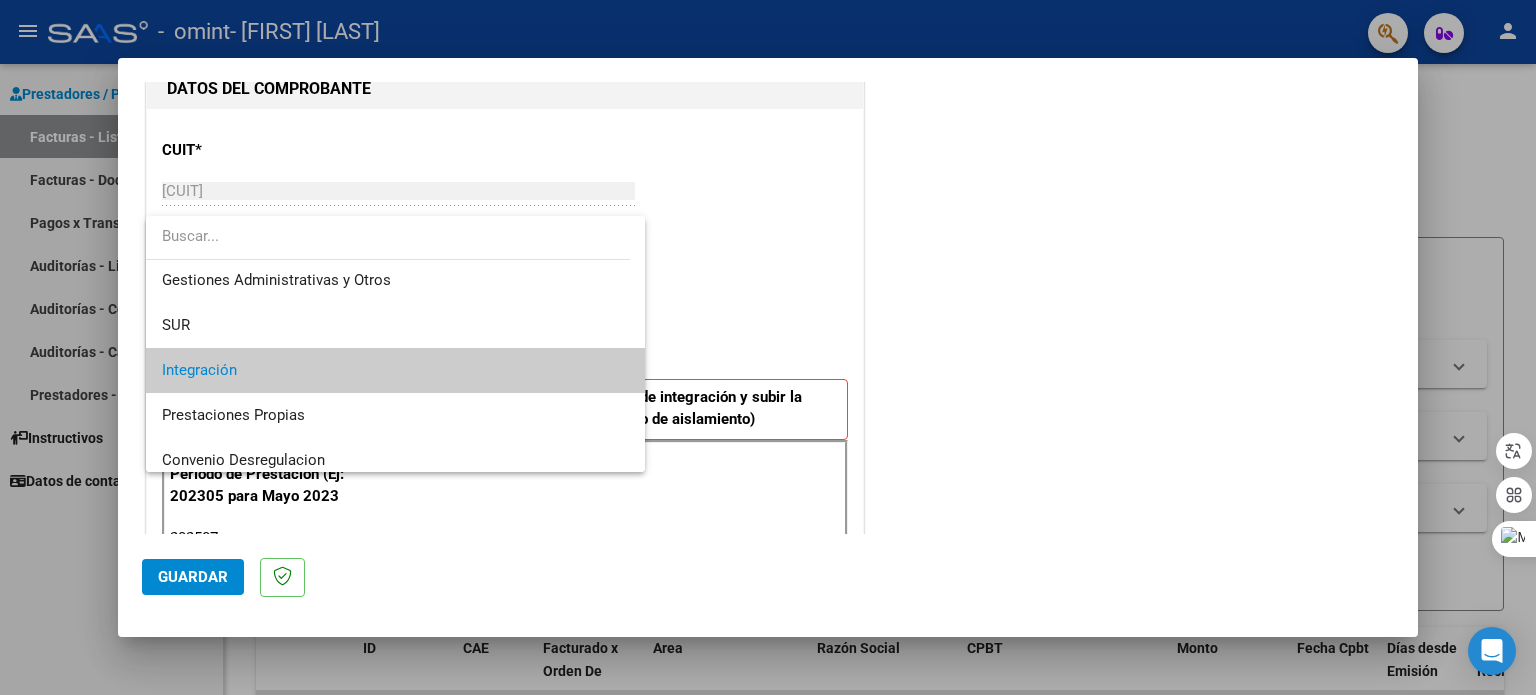click on "Integración" at bounding box center (396, 370) 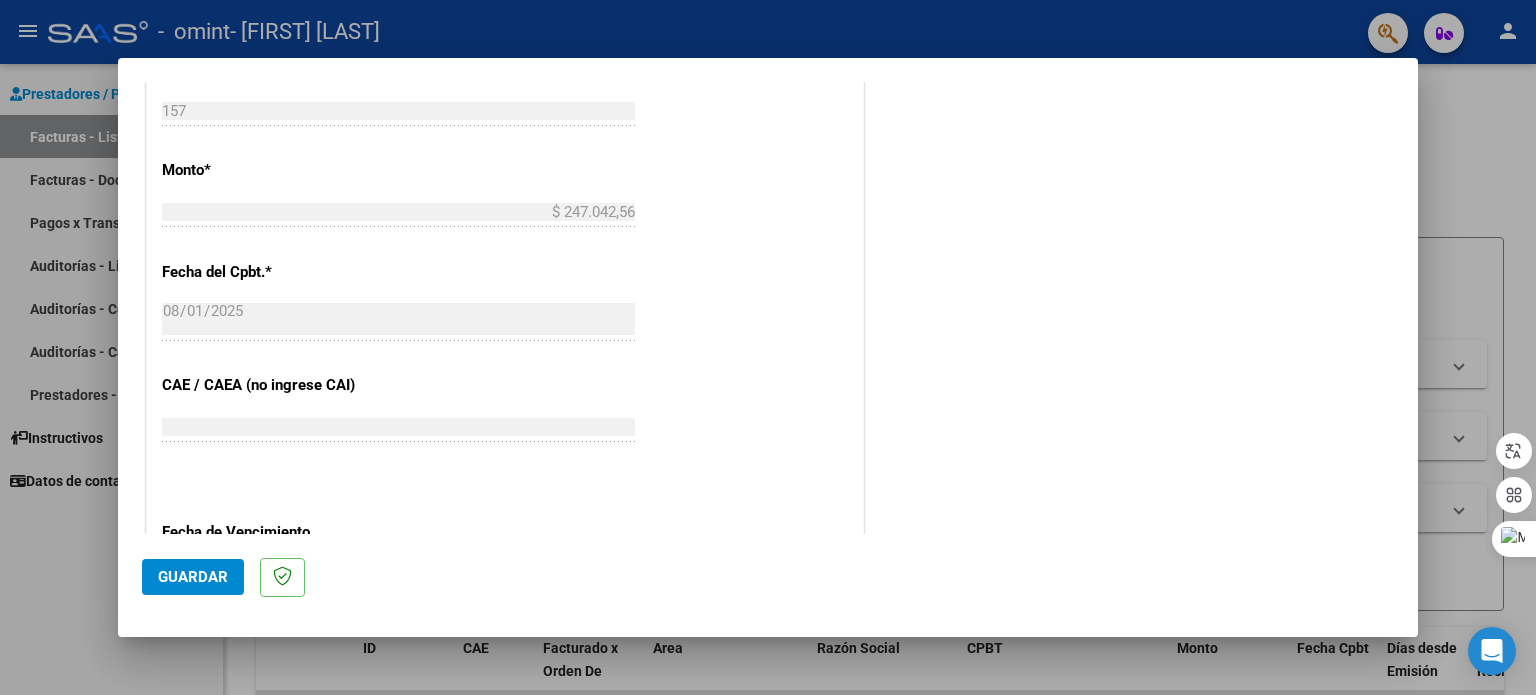 scroll, scrollTop: 960, scrollLeft: 0, axis: vertical 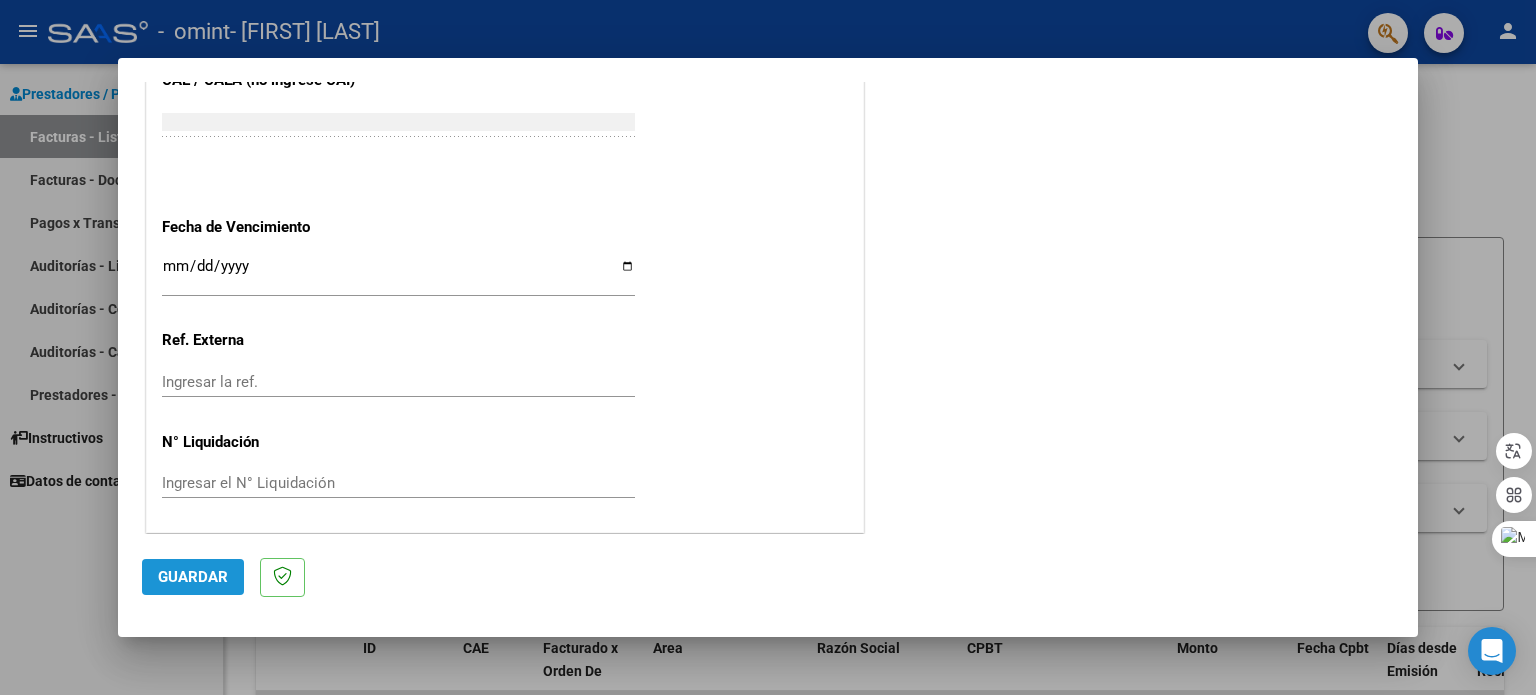 click on "Guardar" 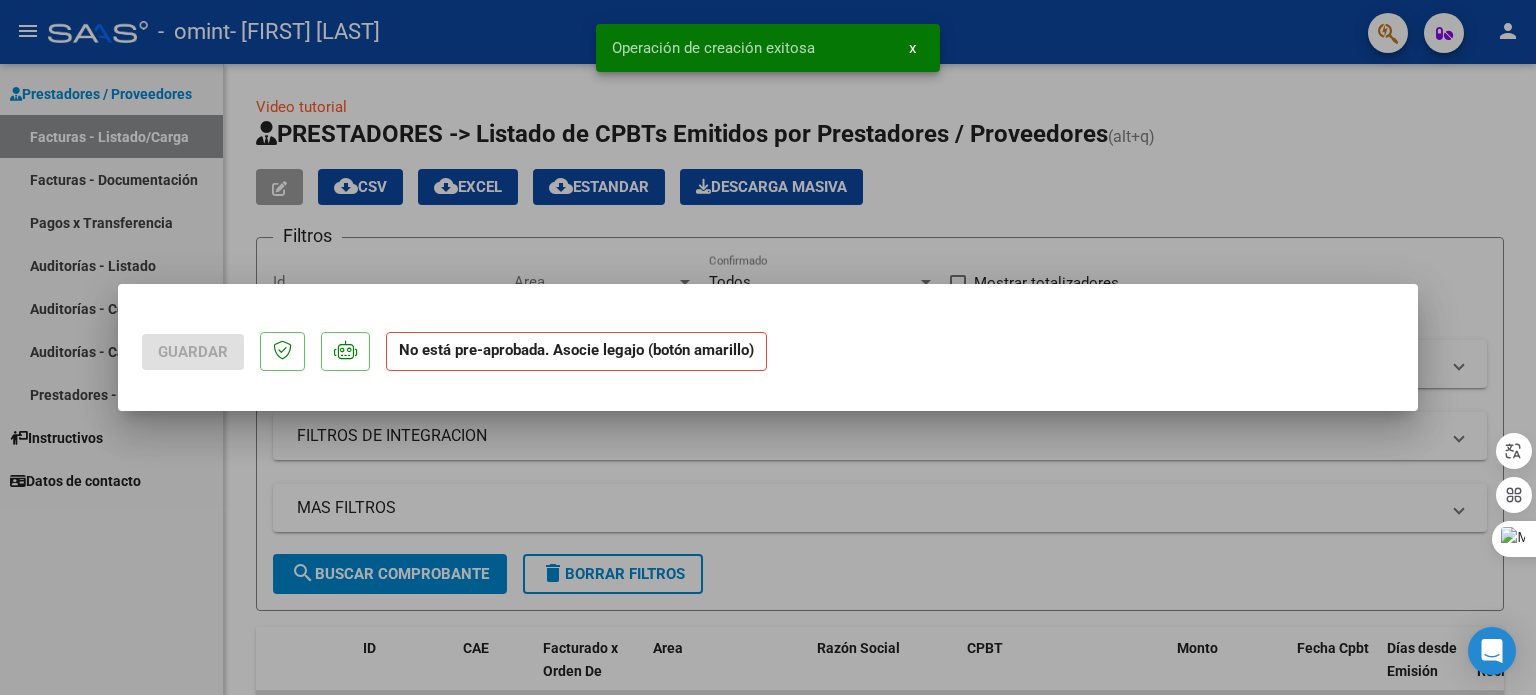 scroll, scrollTop: 0, scrollLeft: 0, axis: both 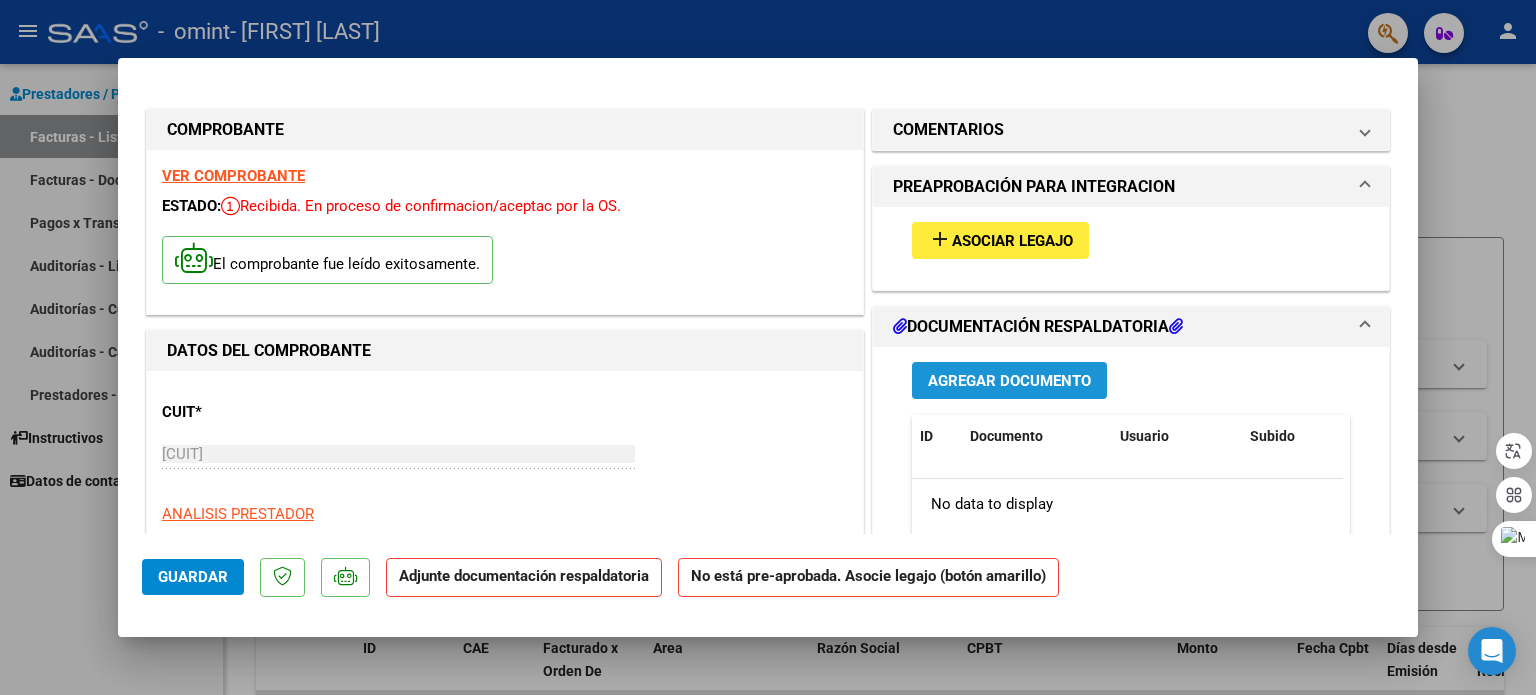 click on "Agregar Documento" at bounding box center (1009, 381) 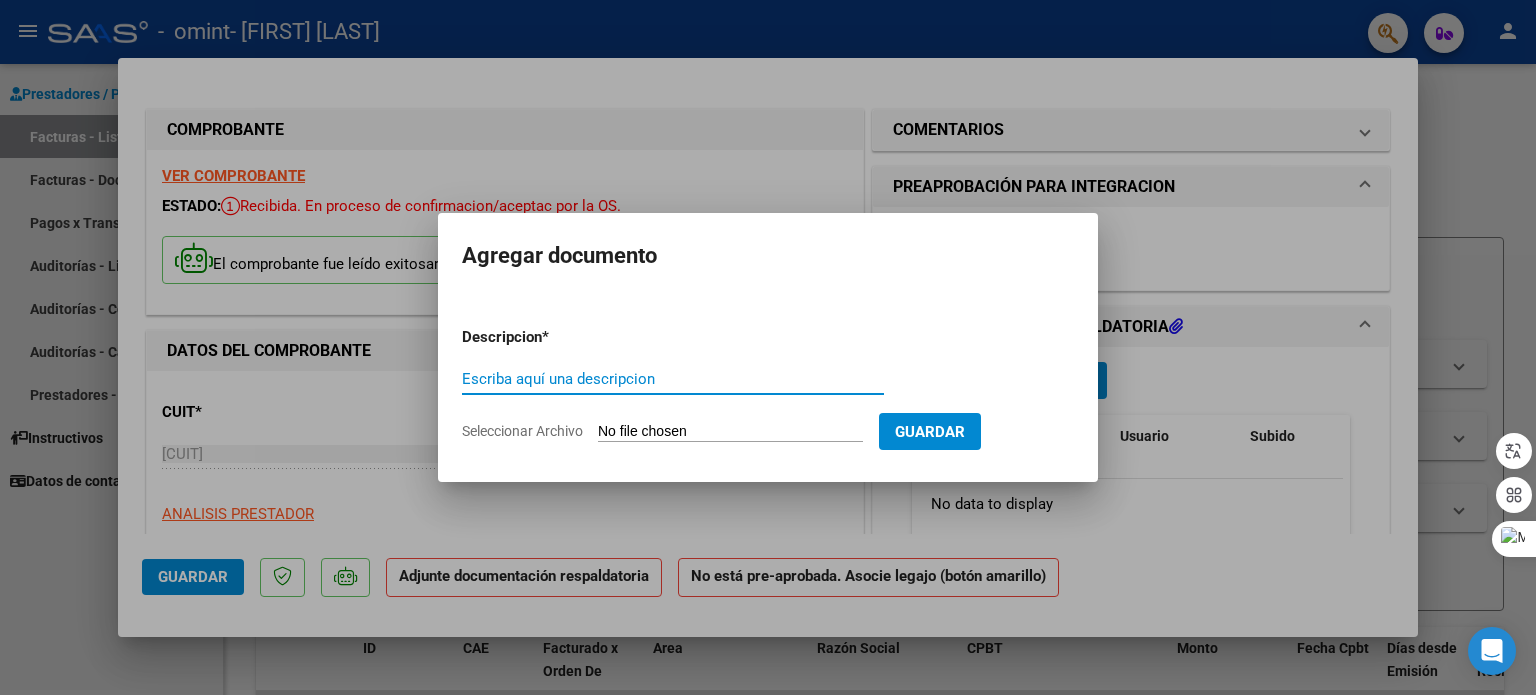 click on "Seleccionar Archivo" at bounding box center (730, 432) 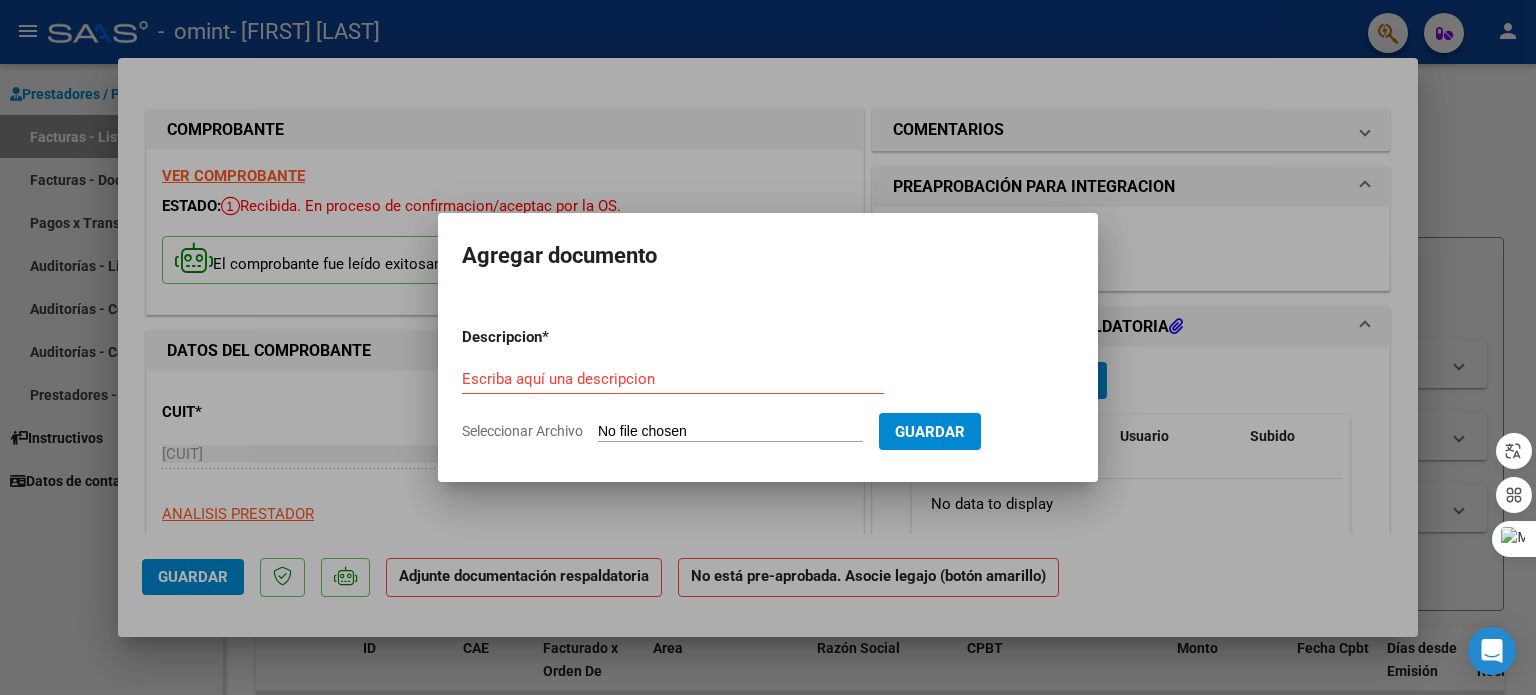 type on "C:\fakepath\AS ESC JUL 25 EM.pdf" 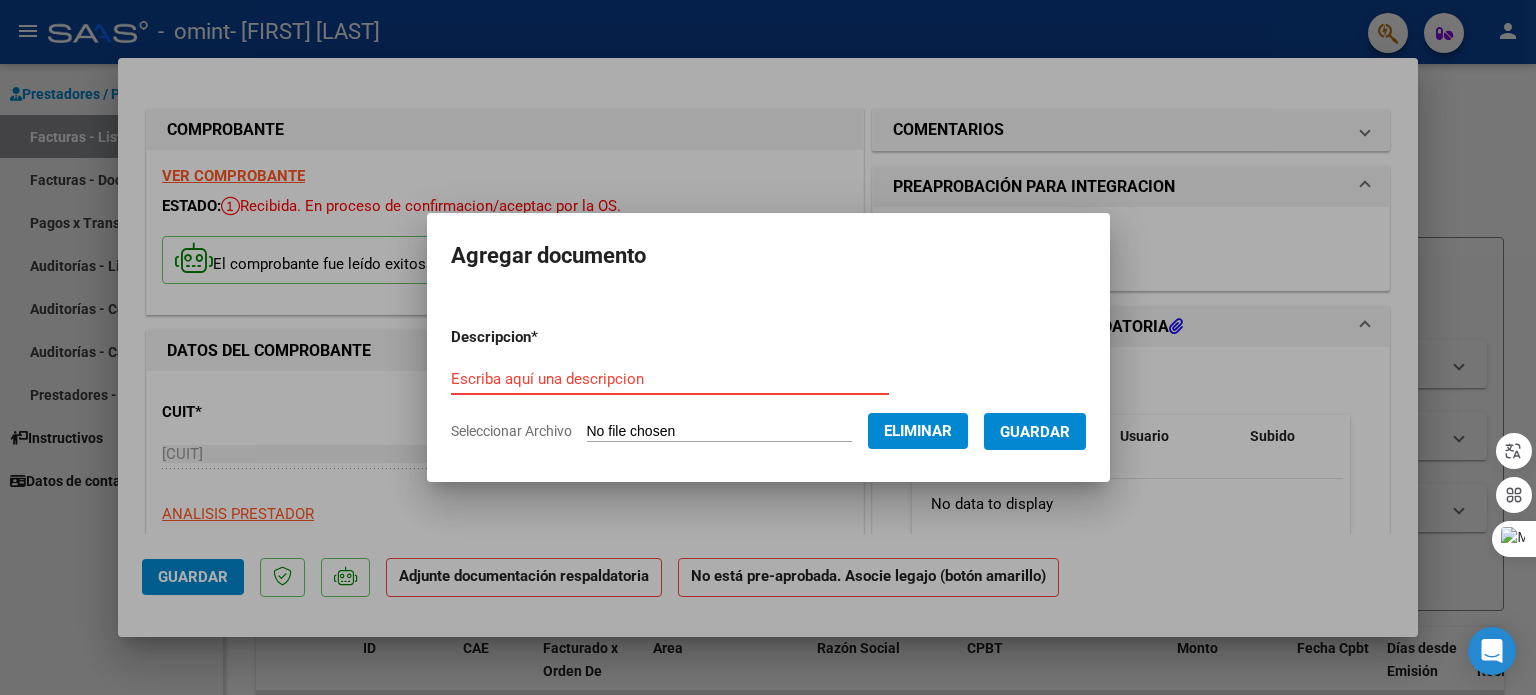 click on "Escriba aquí una descripcion" at bounding box center (670, 379) 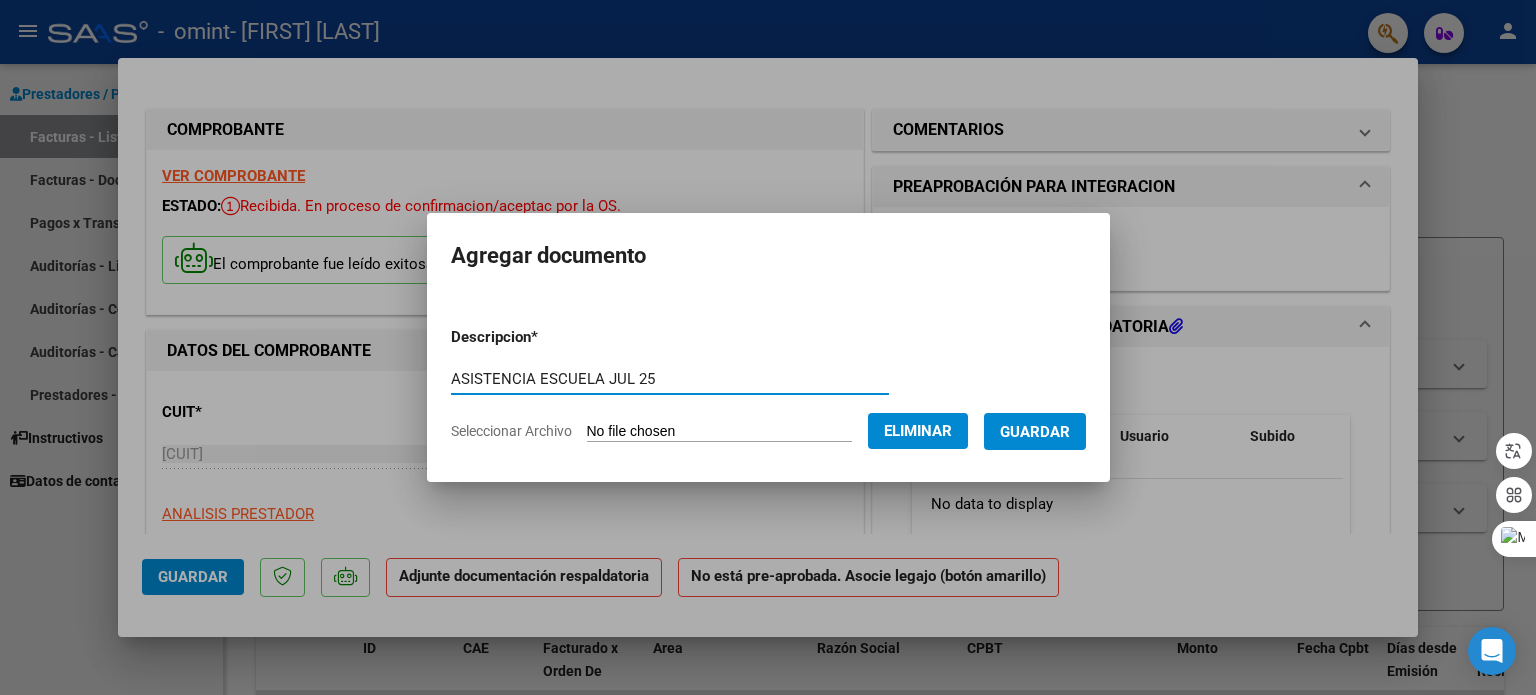 type on "ASISTENCIA ESCUELA JUL 25" 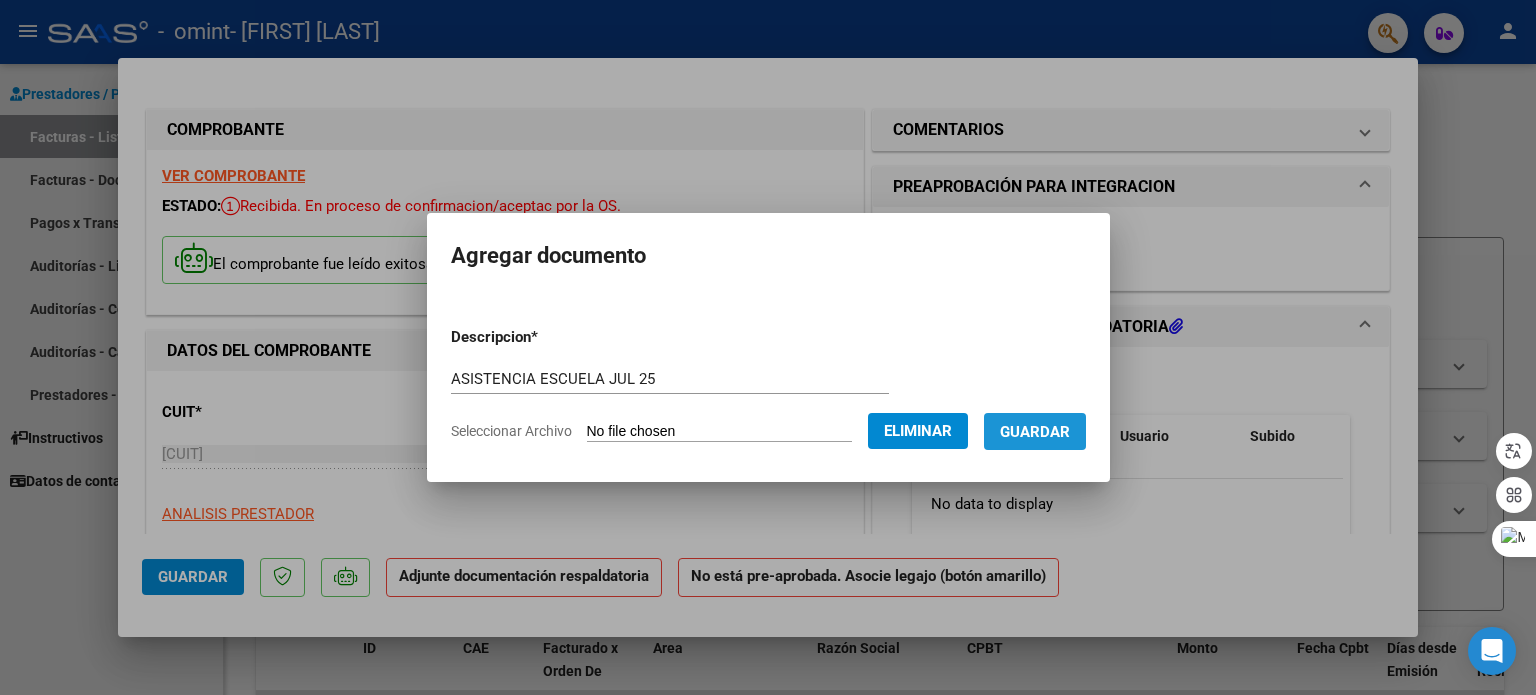 click on "Guardar" at bounding box center (1035, 432) 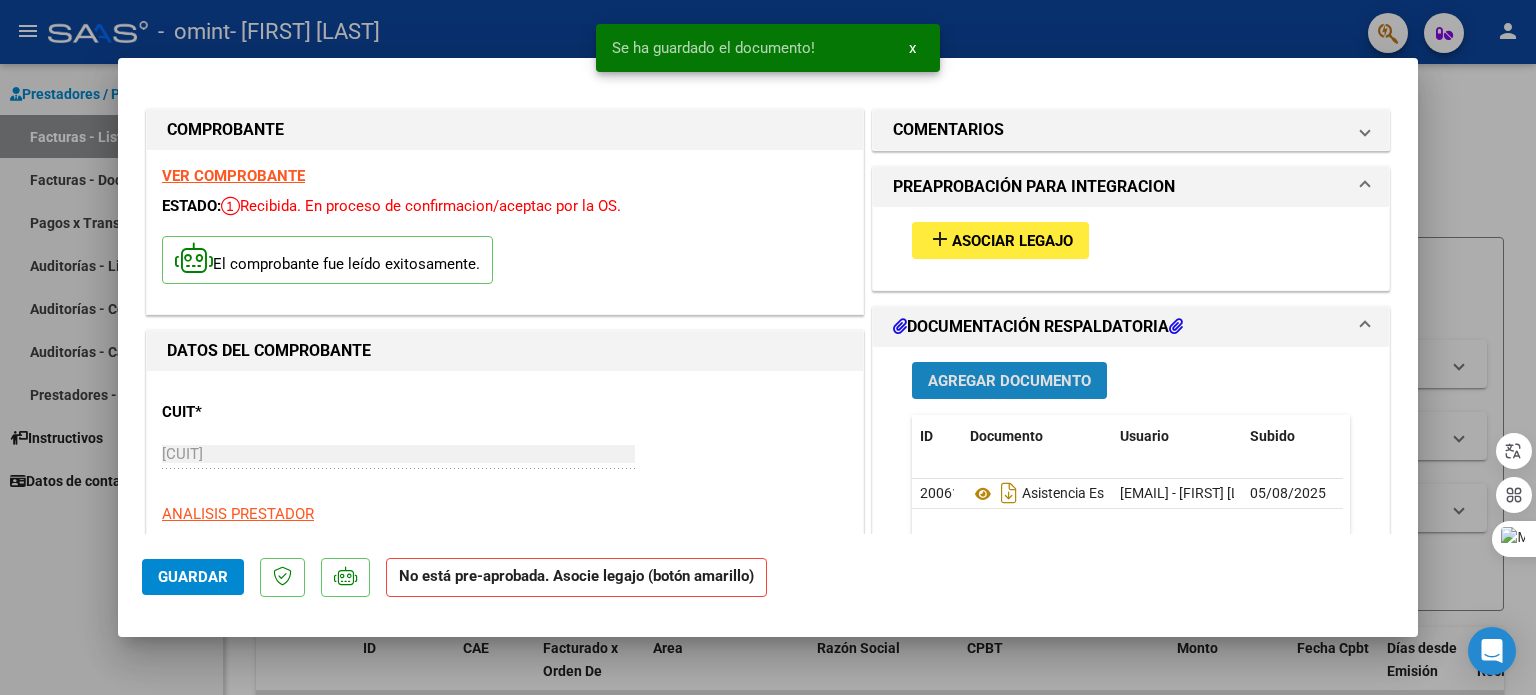click on "Agregar Documento" at bounding box center (1009, 381) 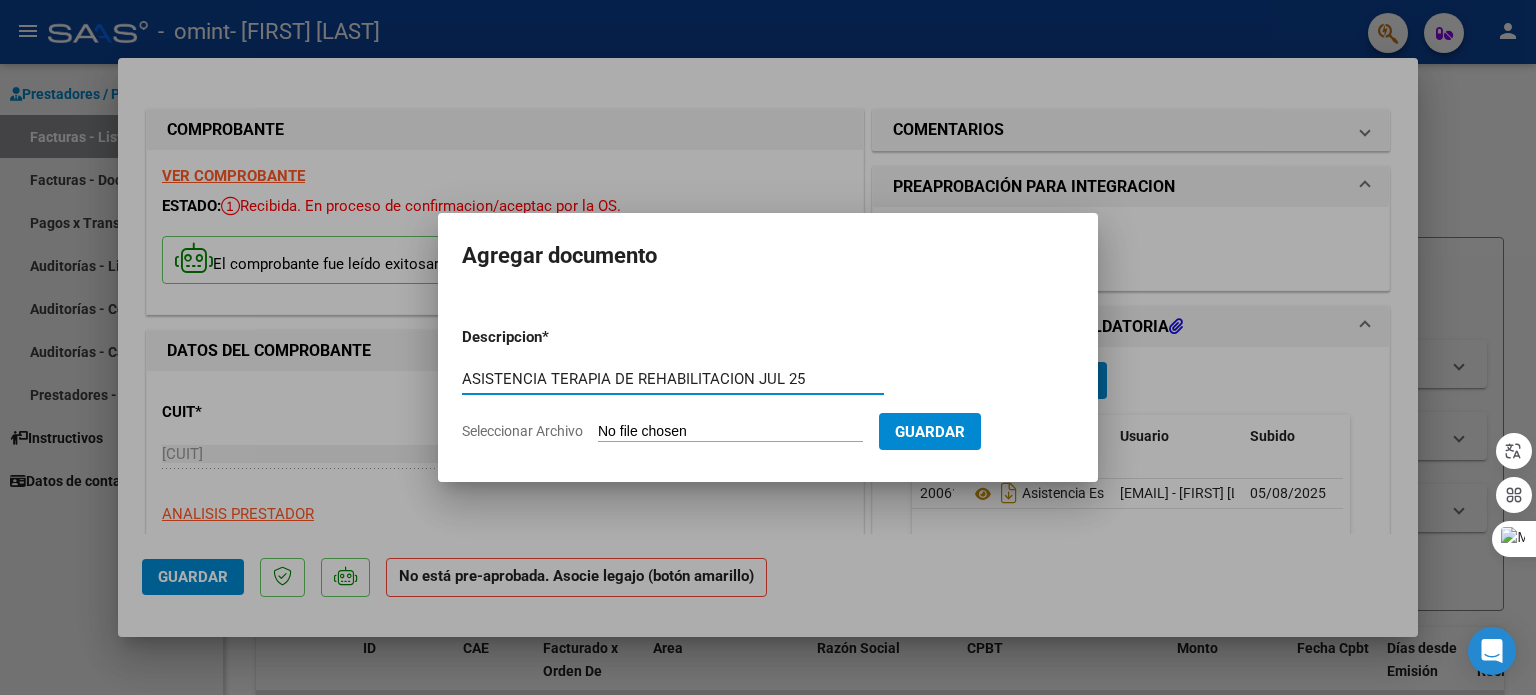 type on "ASISTENCIA TERAPIA DE REHABILITACION JUL 25" 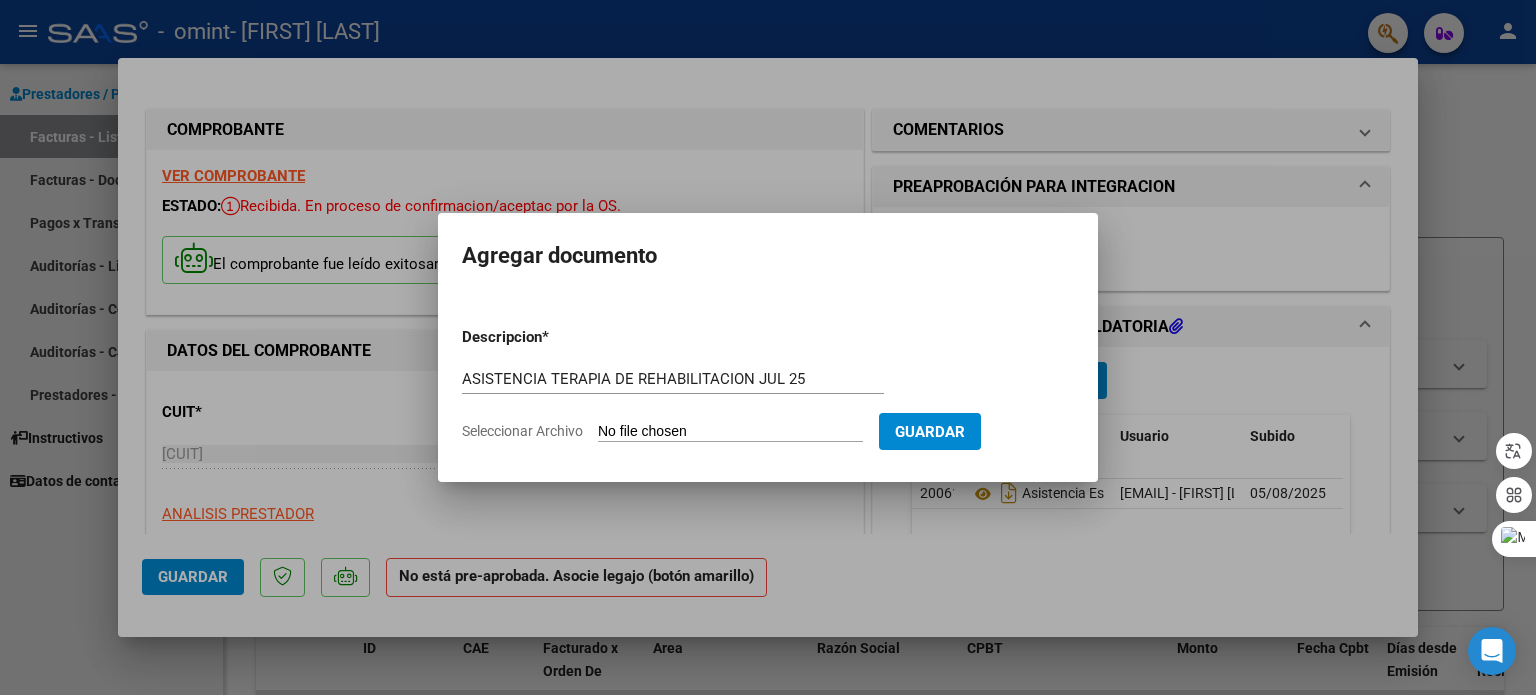 click on "Seleccionar Archivo" at bounding box center [730, 432] 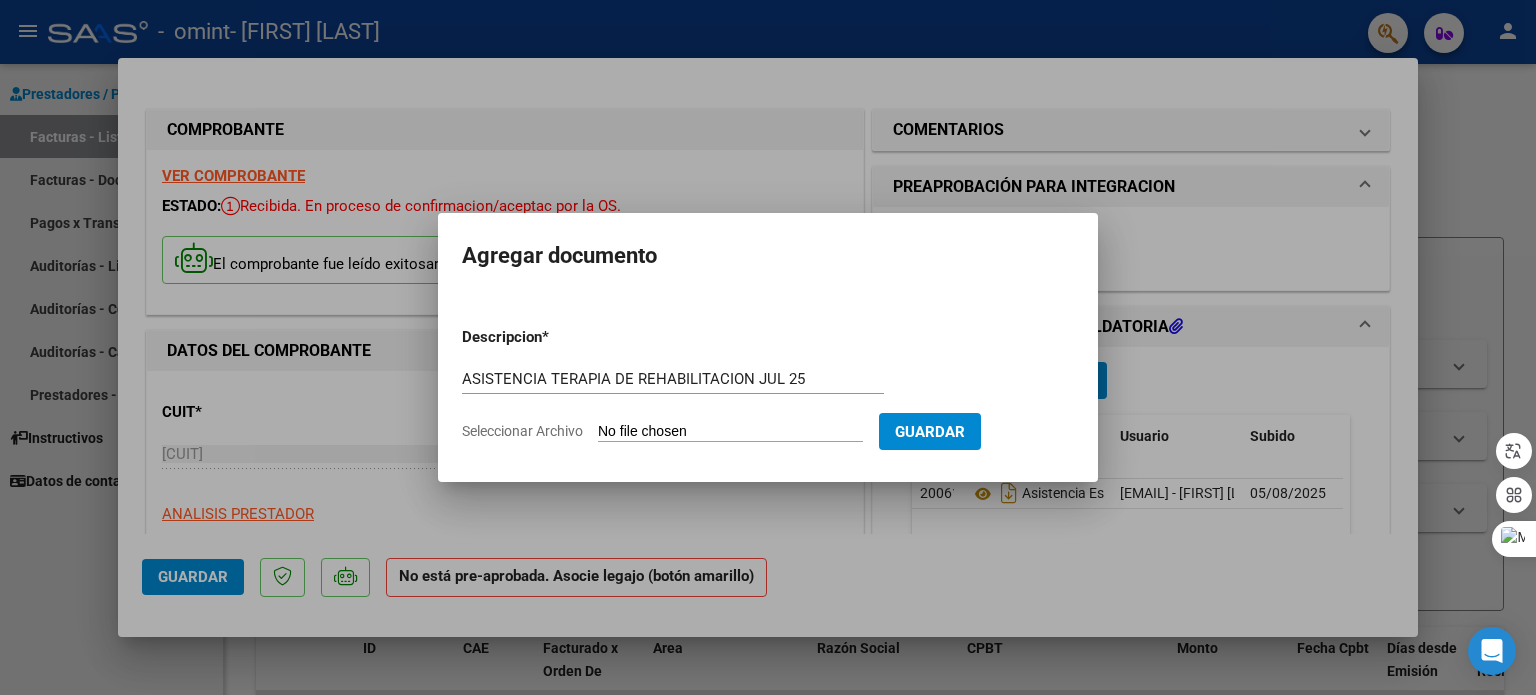 type on "C:\fakepath\AS TER JUL 25 EM.pdf" 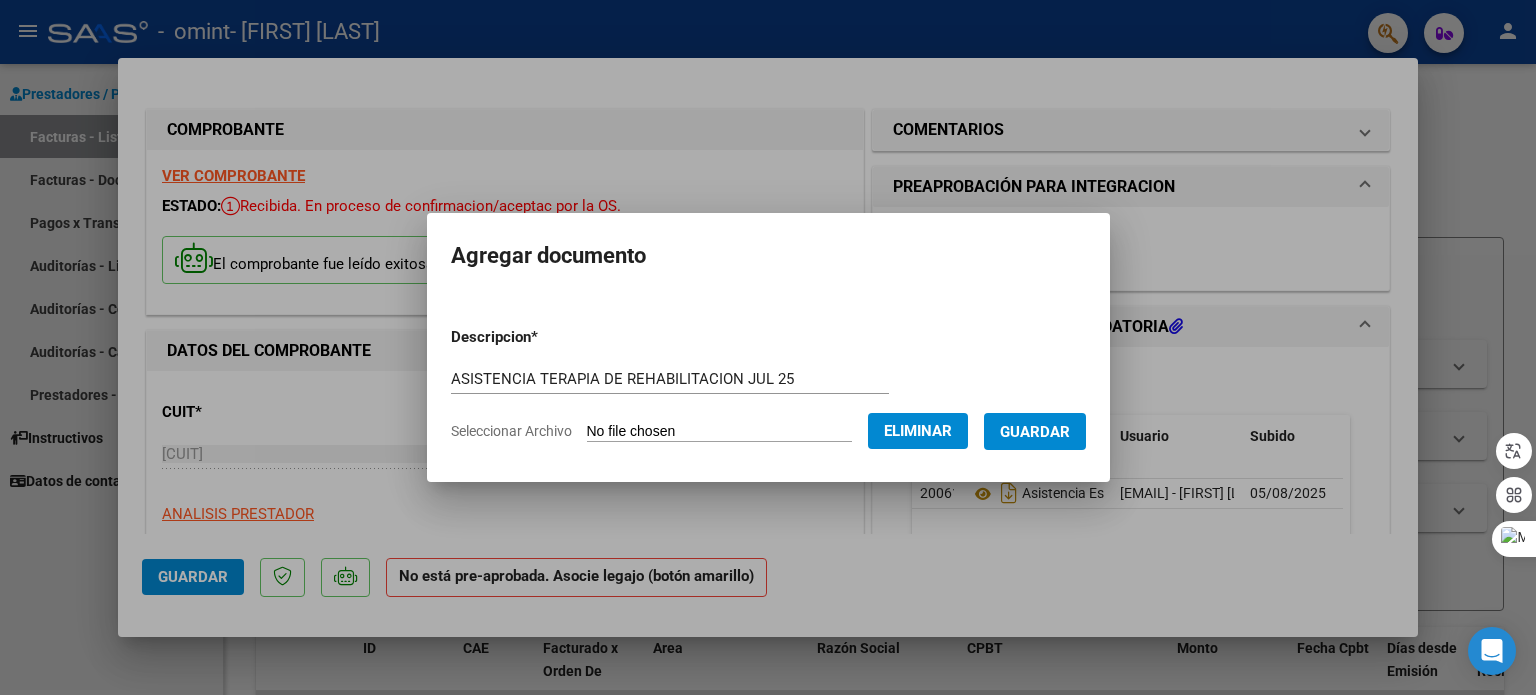 click on "Guardar" at bounding box center (1035, 432) 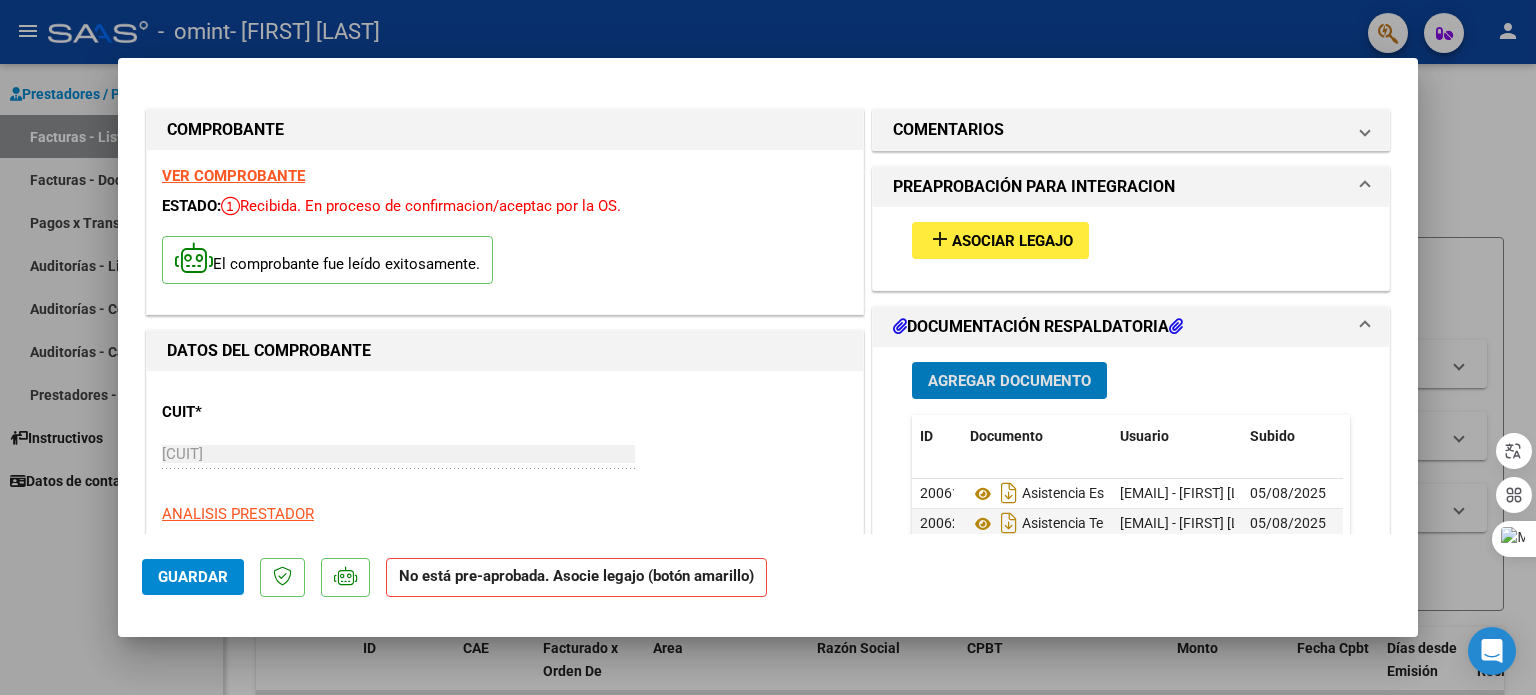 click on "Asociar Legajo" at bounding box center [1012, 241] 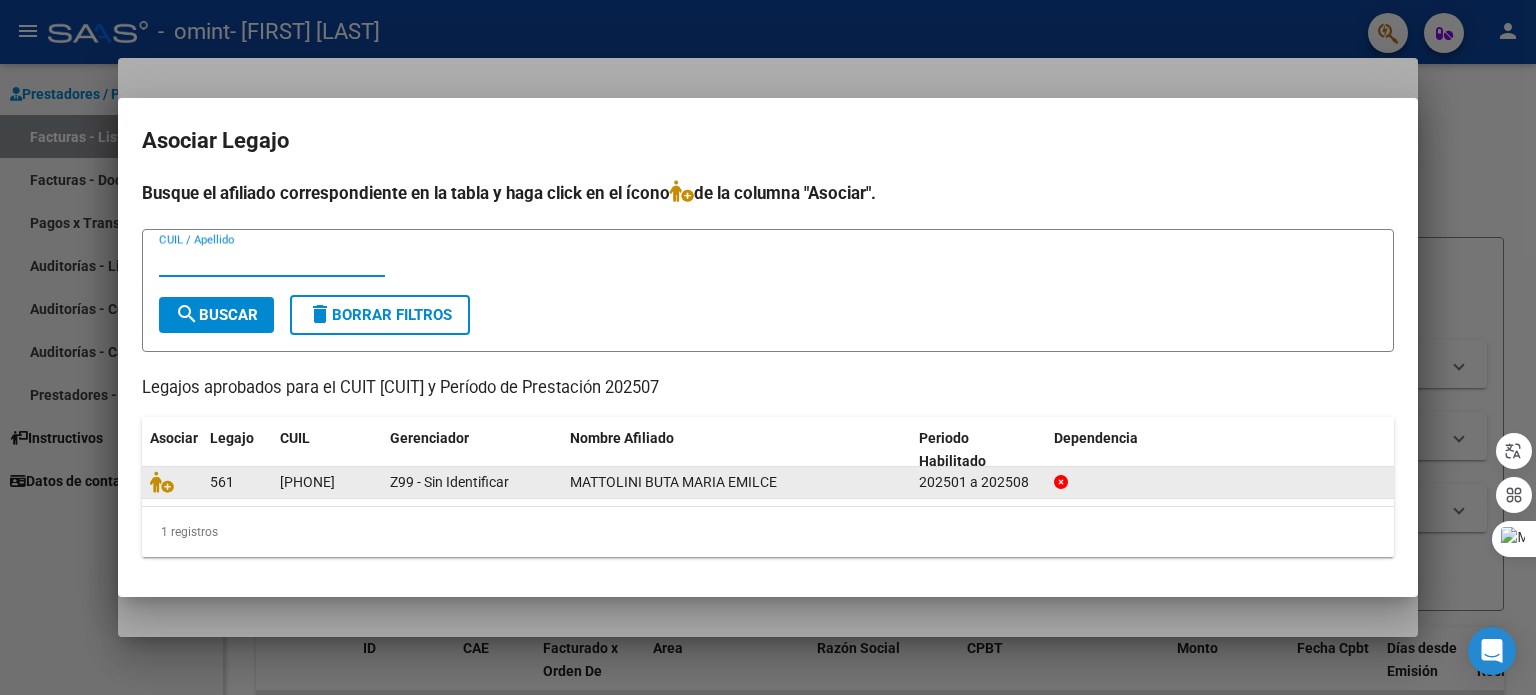 click on "MATTOLINI BUTA MARIA EMILCE" 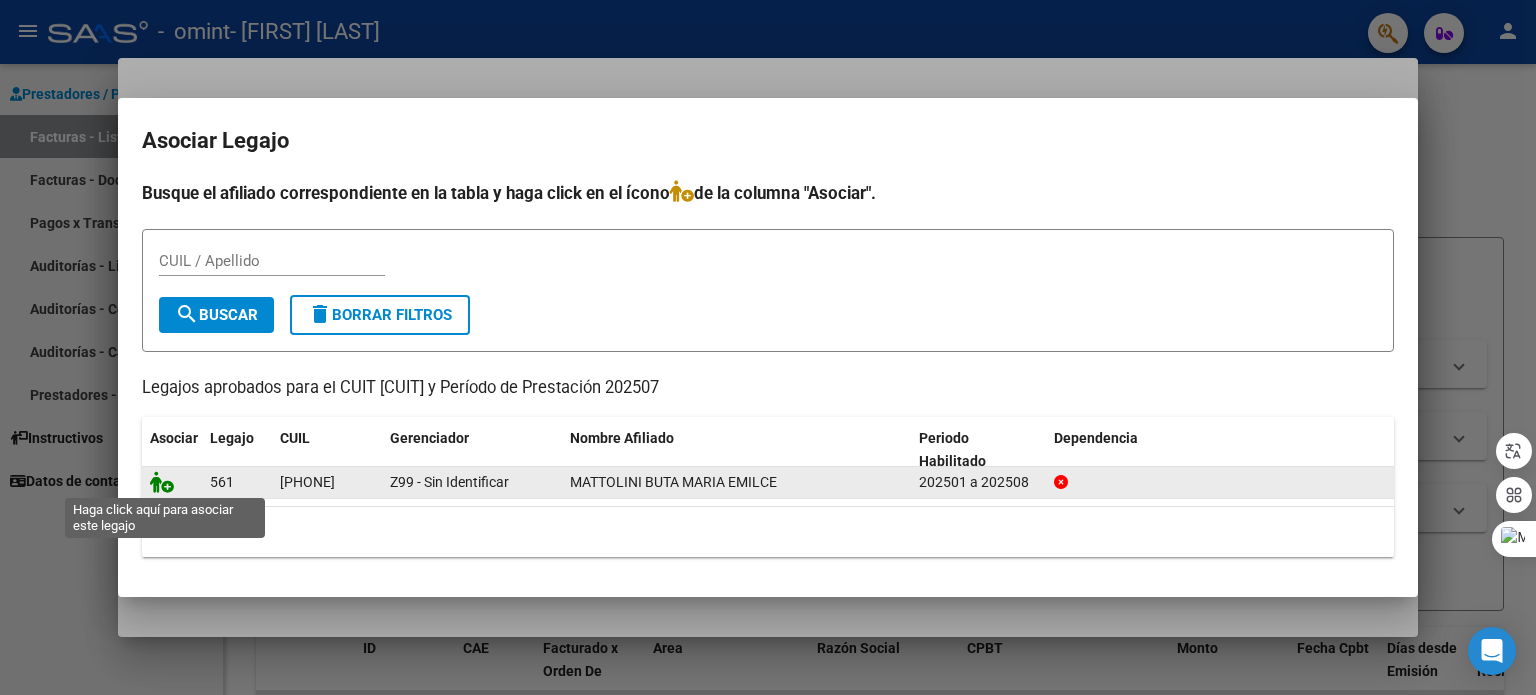click 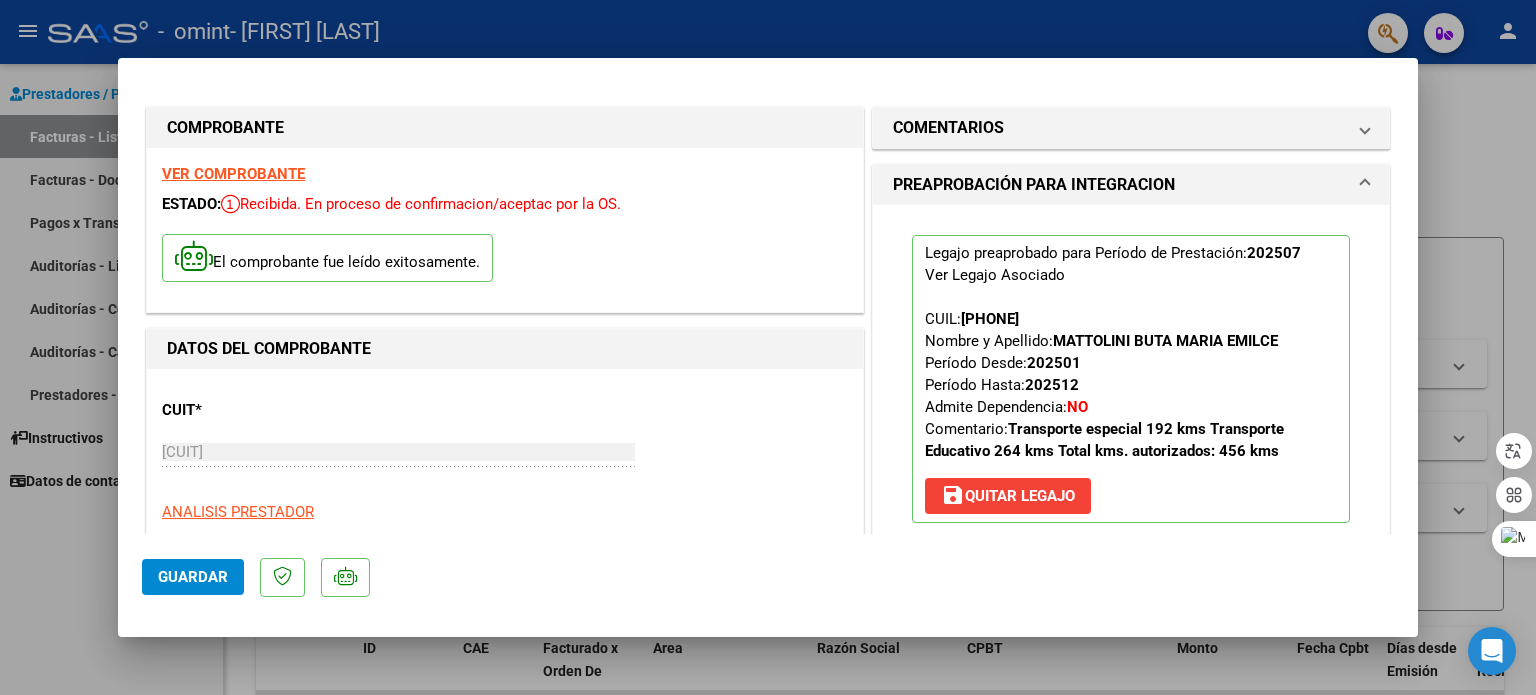 scroll, scrollTop: 0, scrollLeft: 0, axis: both 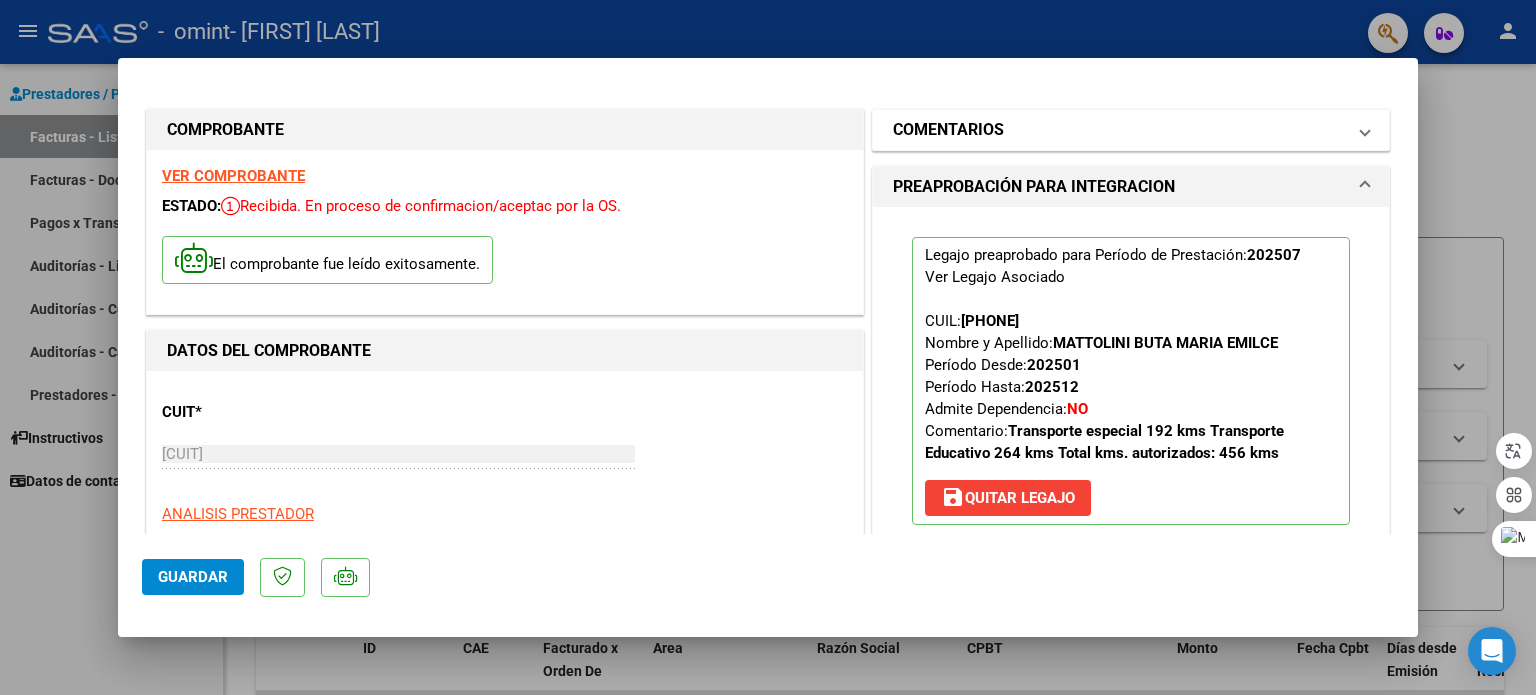 click on "COMENTARIOS" at bounding box center [1127, 130] 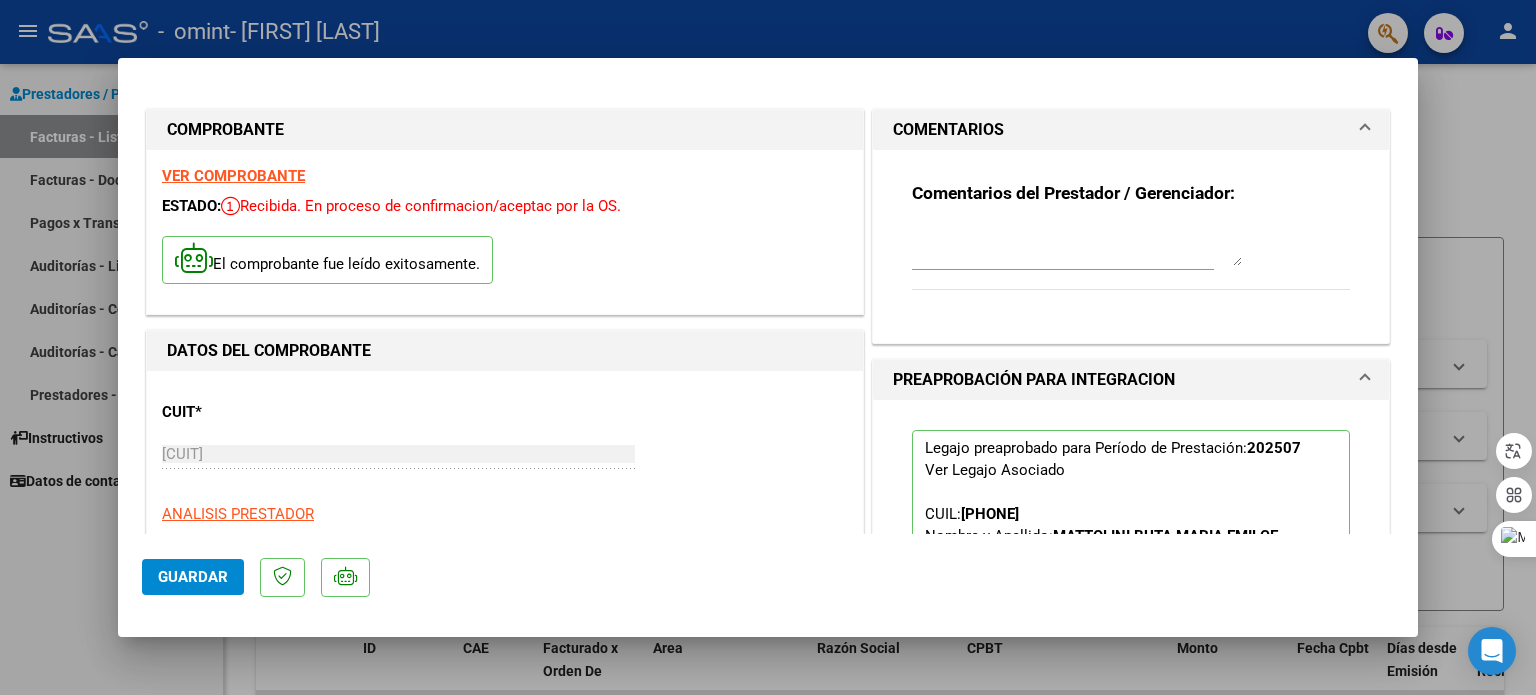 click at bounding box center [1365, 130] 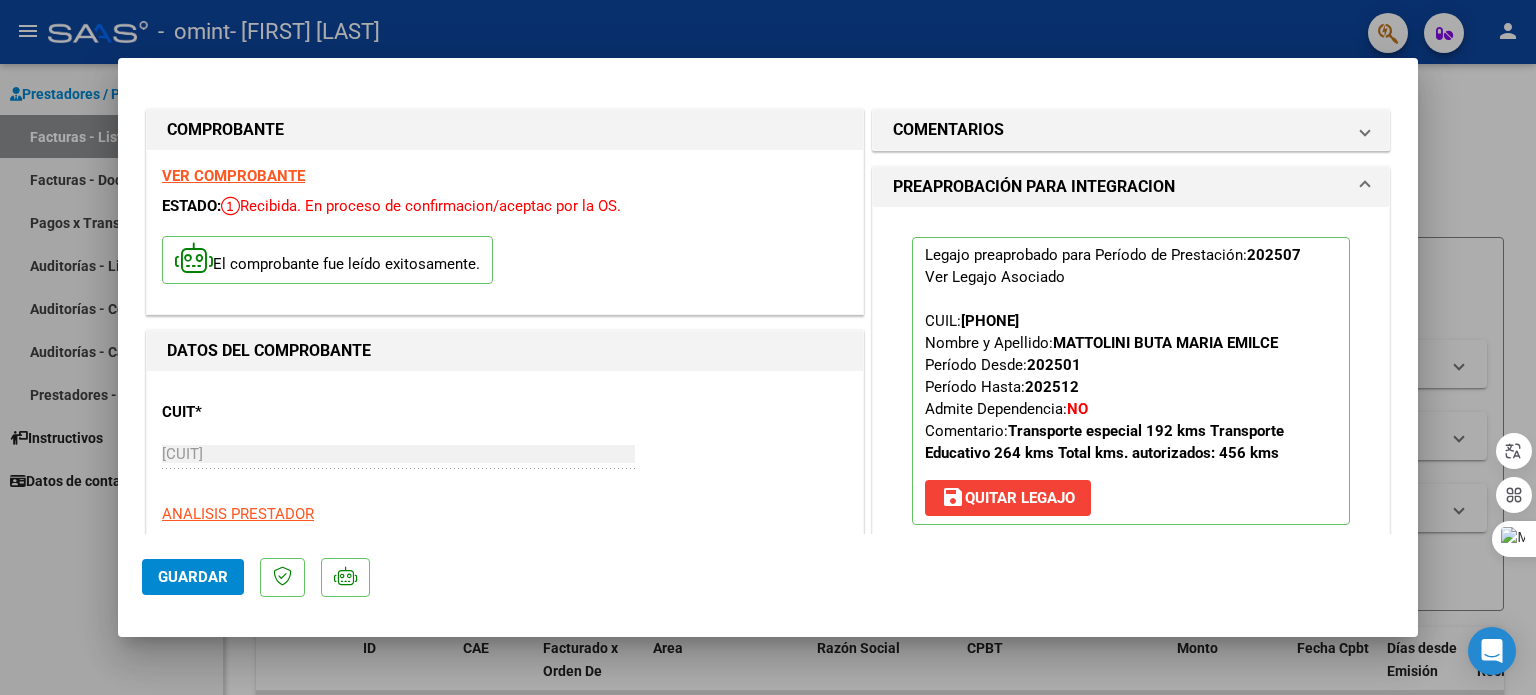 click on "Guardar" 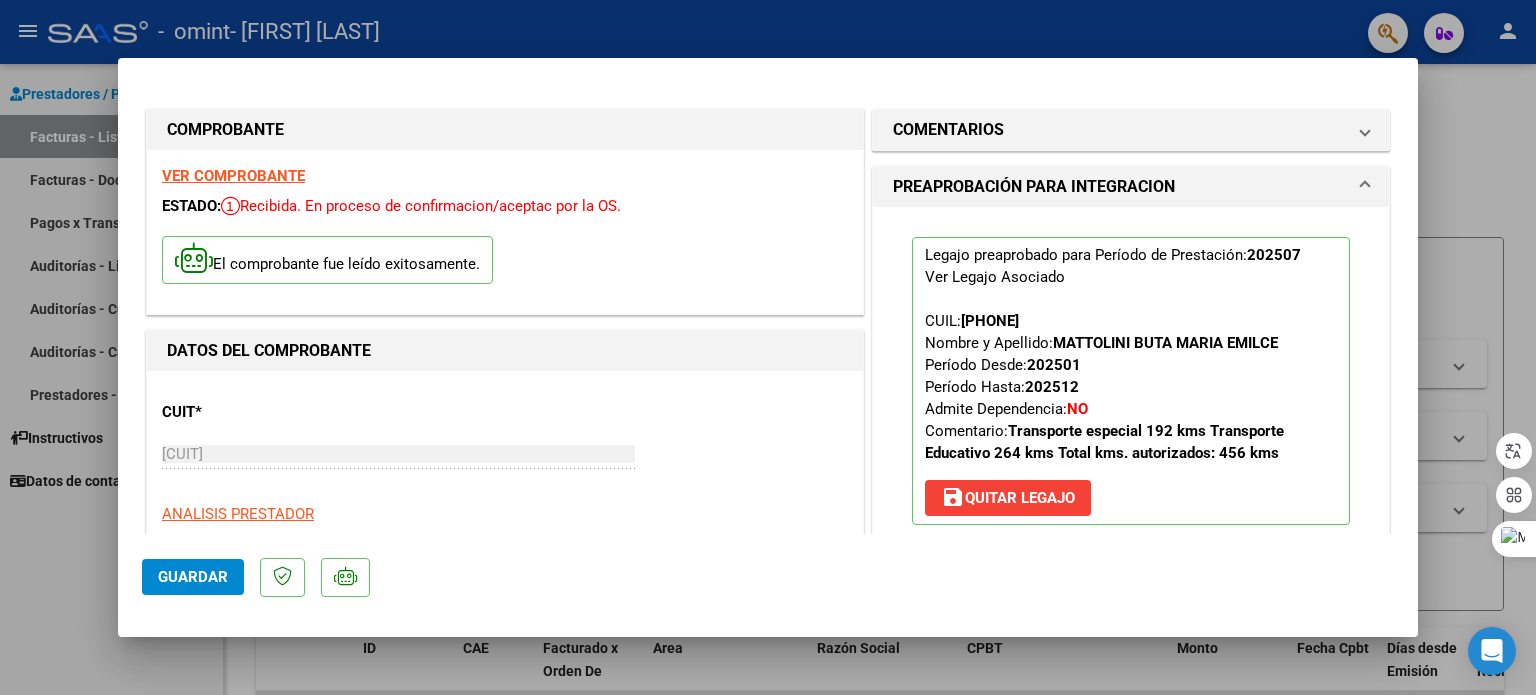 click at bounding box center (768, 347) 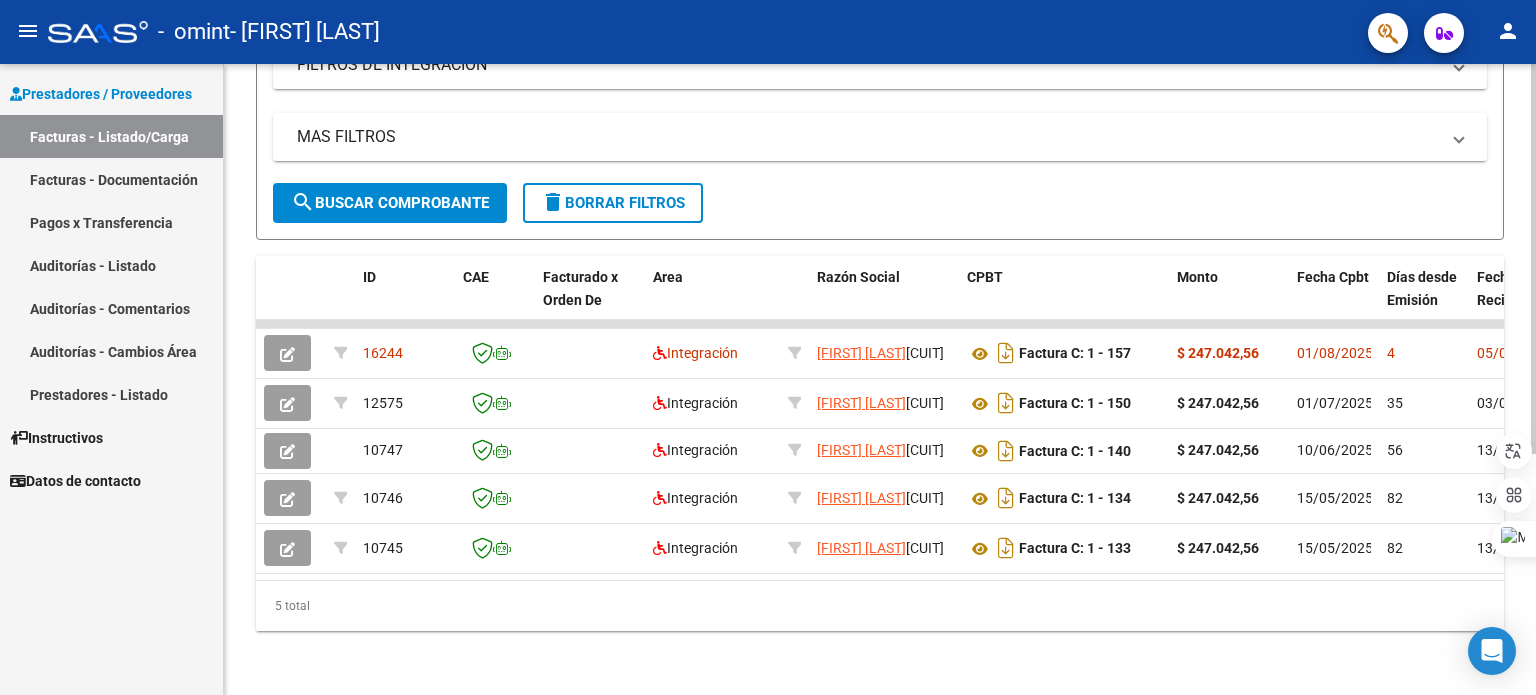 scroll, scrollTop: 388, scrollLeft: 0, axis: vertical 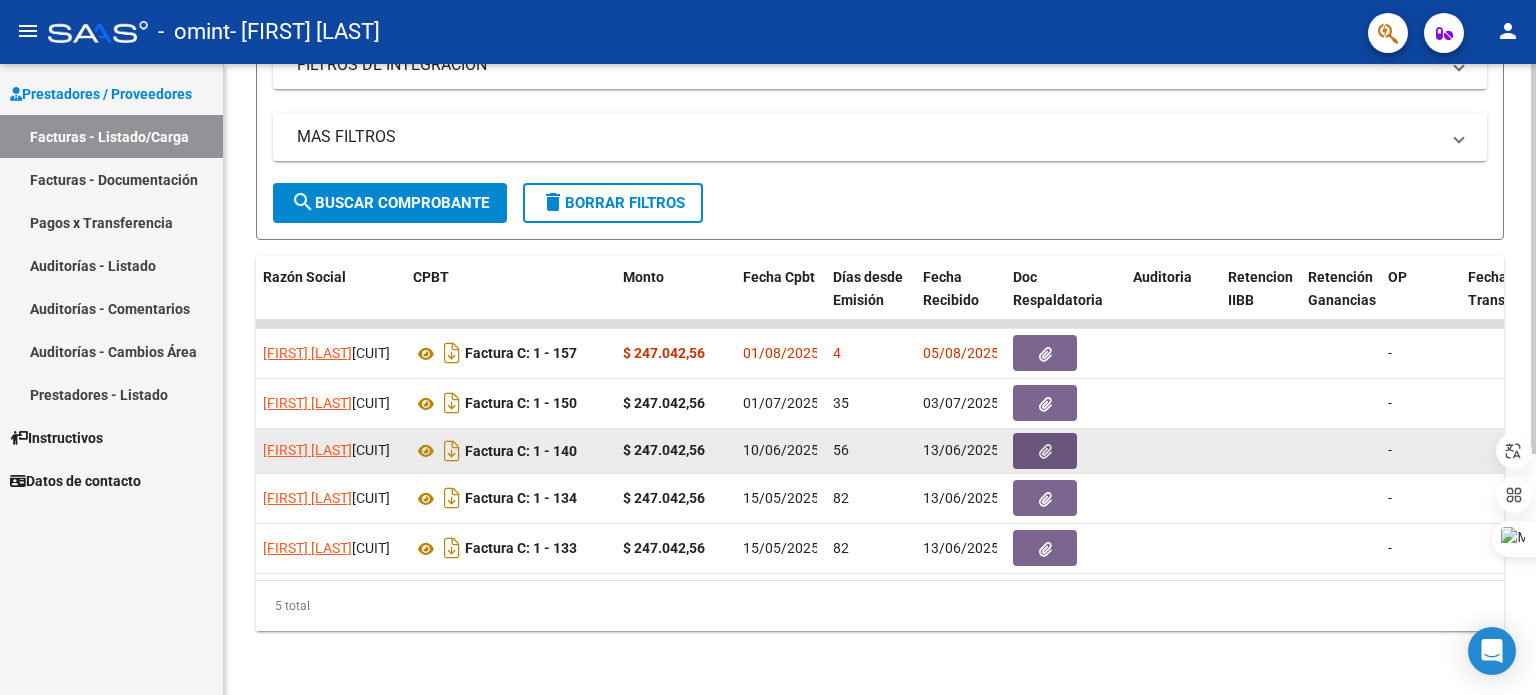 click 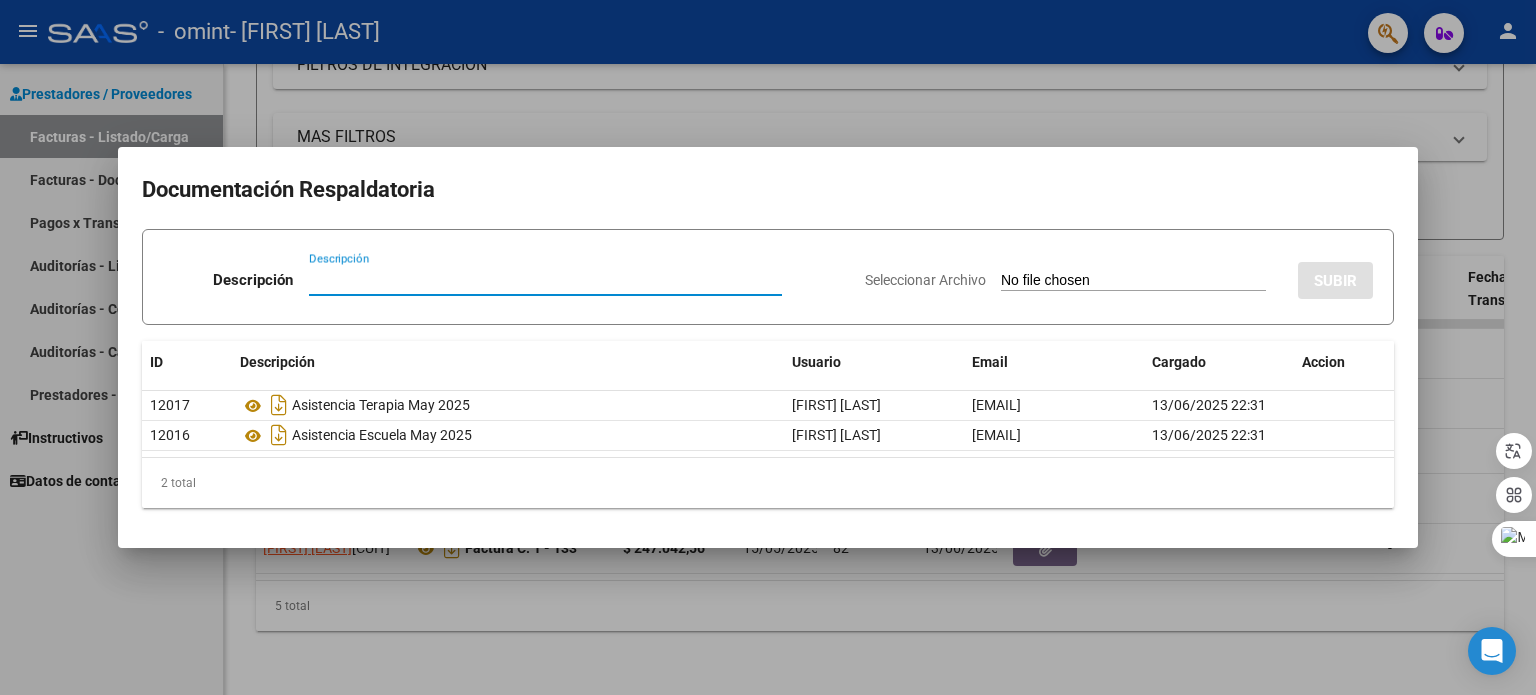 click at bounding box center [768, 347] 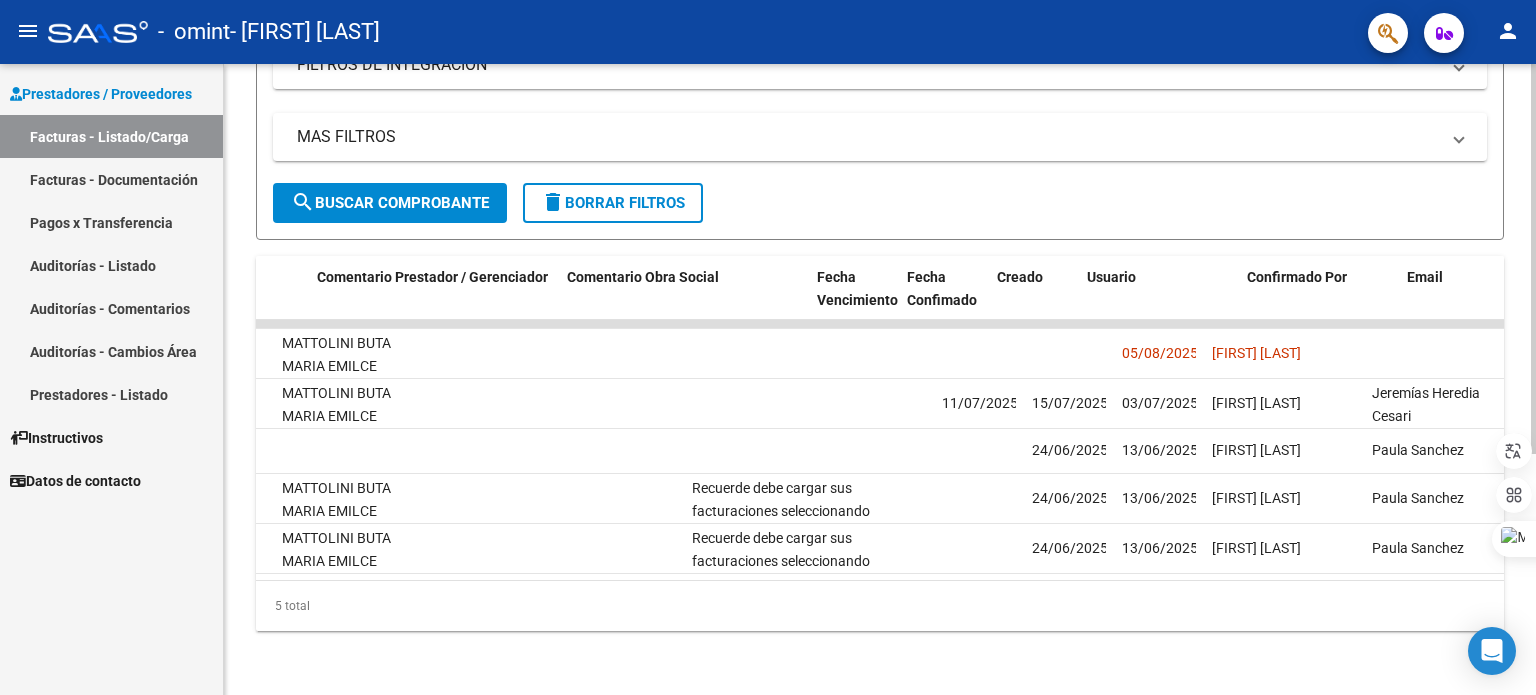 scroll, scrollTop: 0, scrollLeft: 2968, axis: horizontal 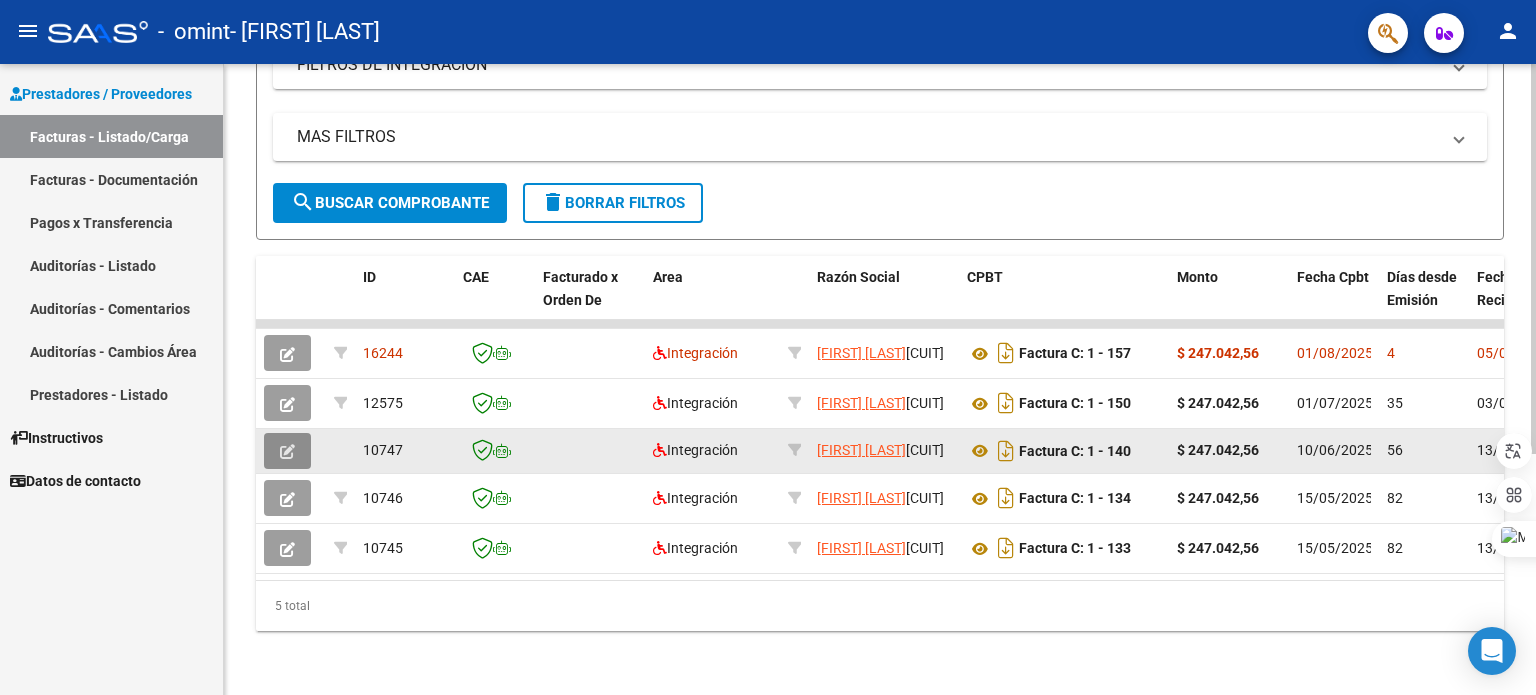 click 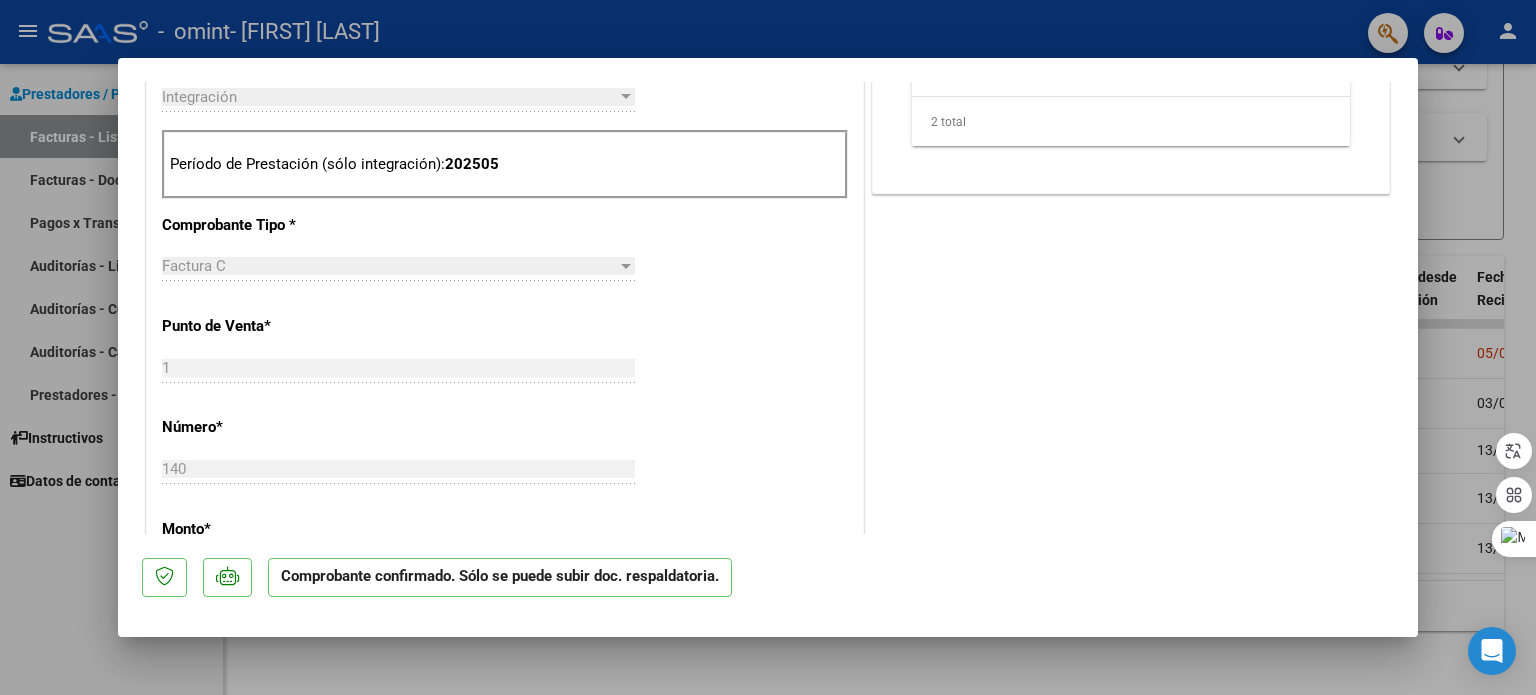 scroll, scrollTop: 0, scrollLeft: 0, axis: both 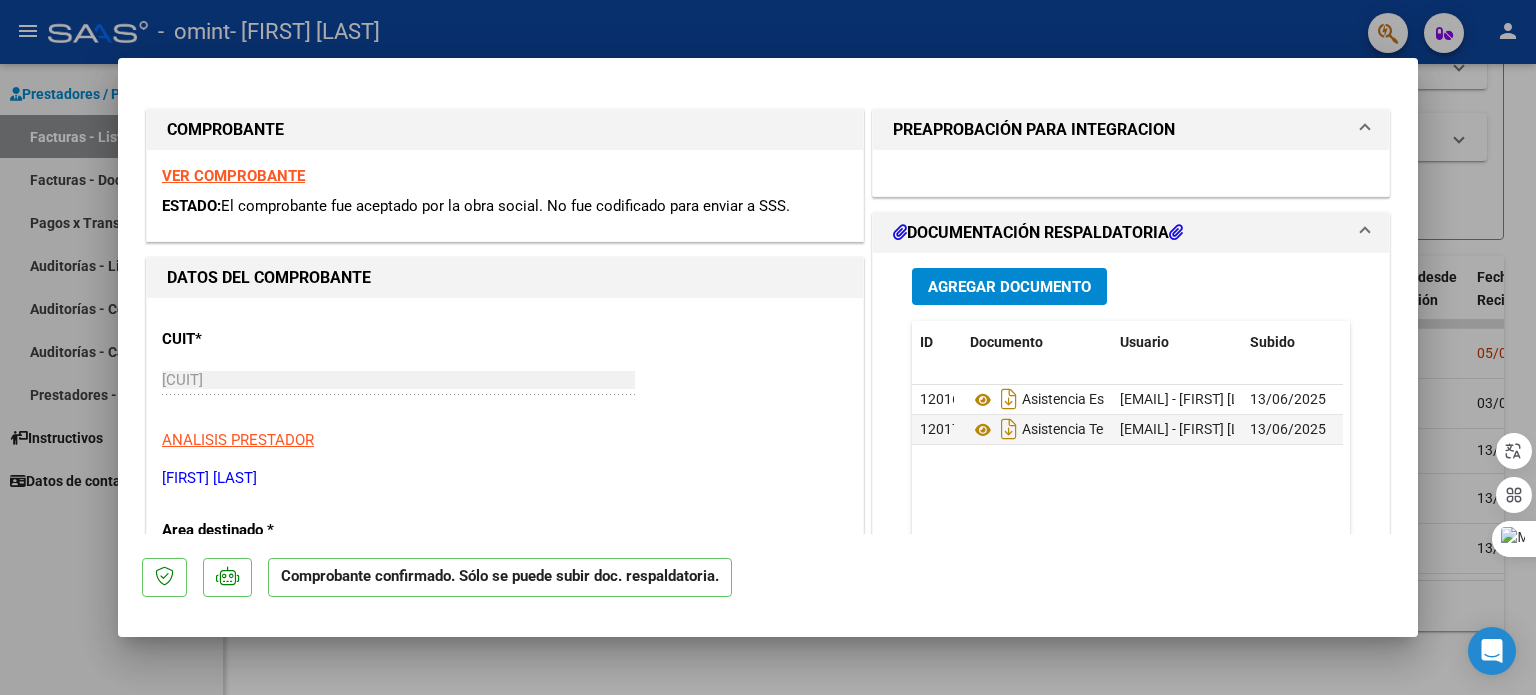 click at bounding box center [1365, 233] 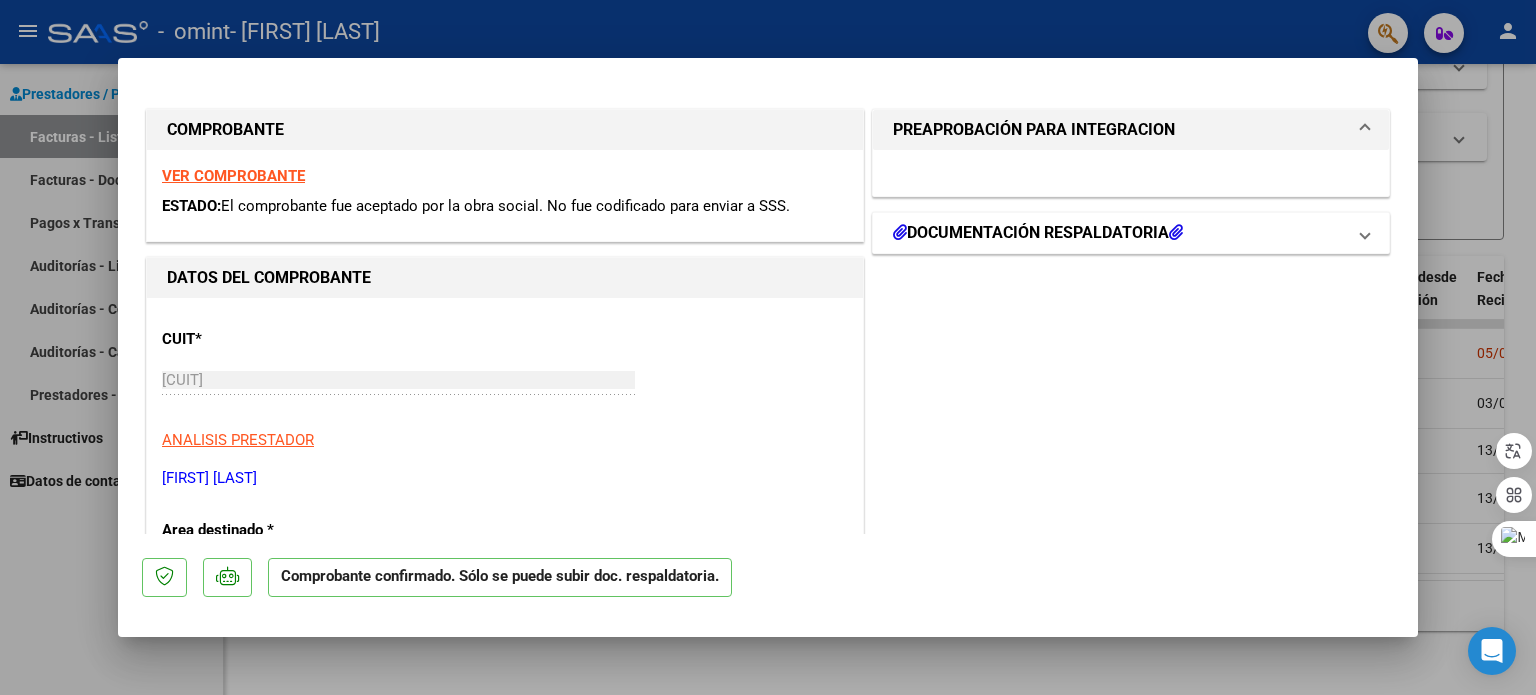 click at bounding box center [1365, 233] 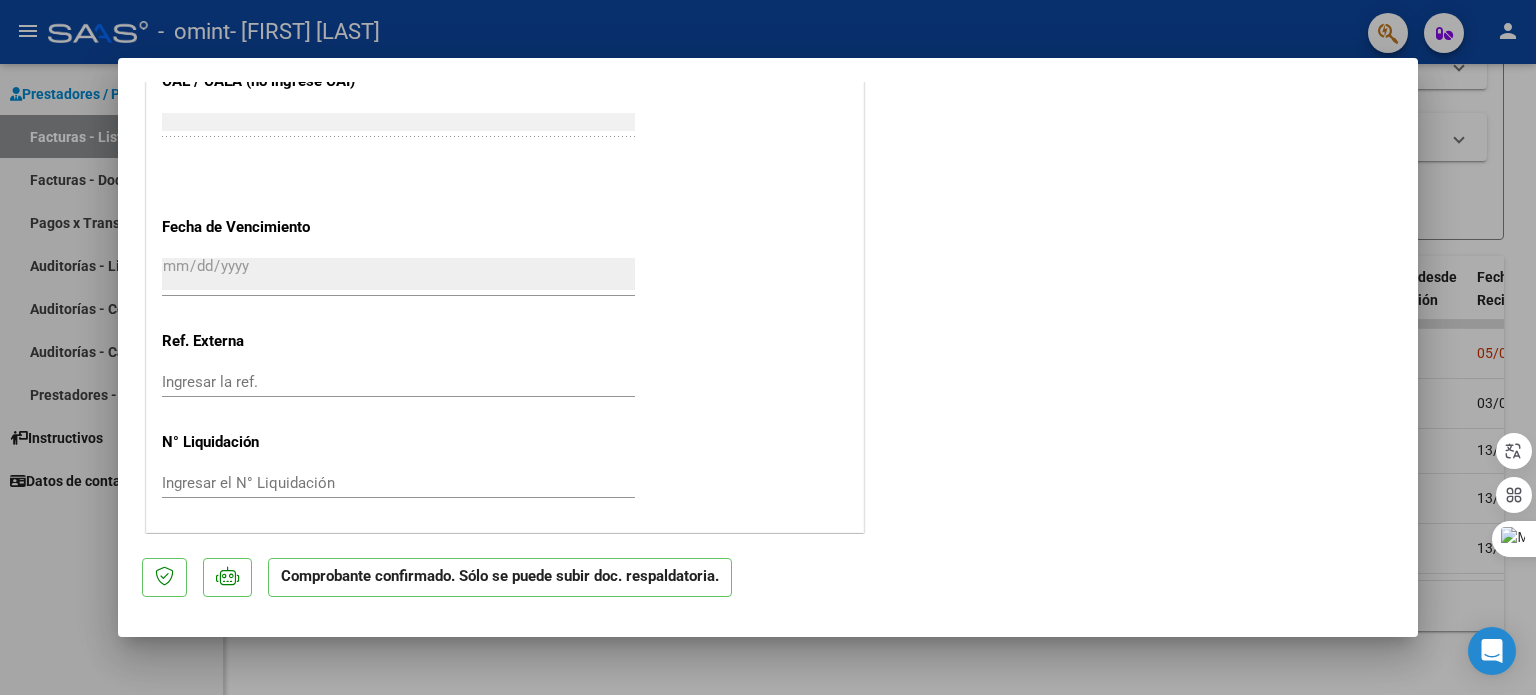 scroll, scrollTop: 0, scrollLeft: 0, axis: both 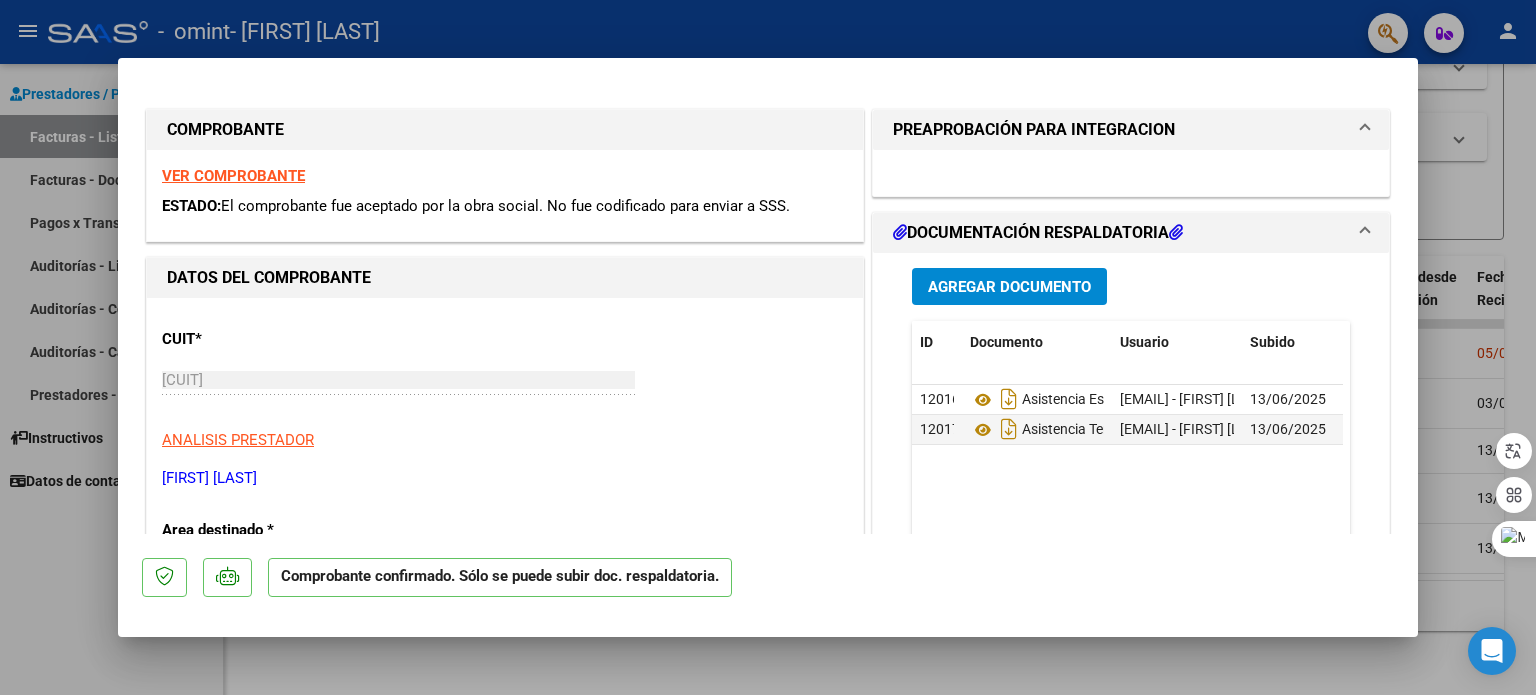 click at bounding box center (768, 347) 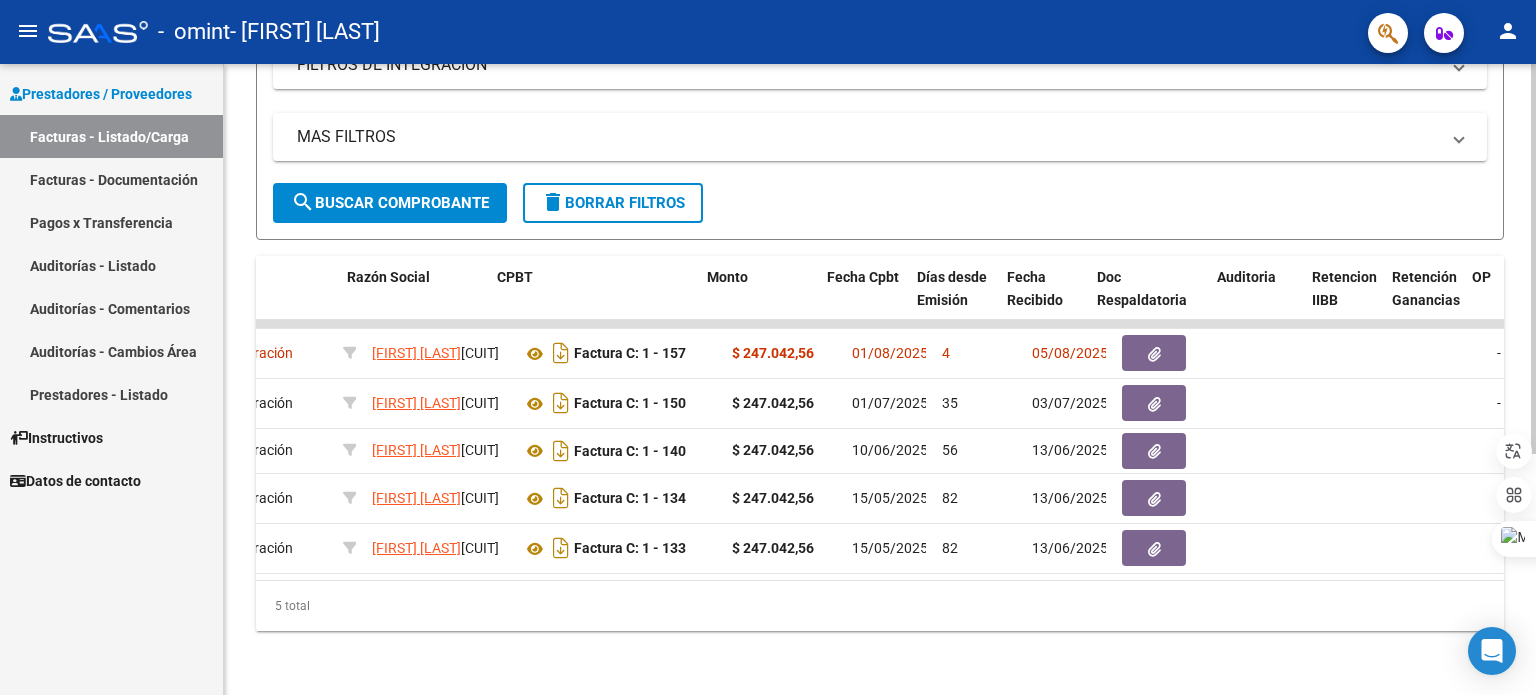 scroll, scrollTop: 0, scrollLeft: 439, axis: horizontal 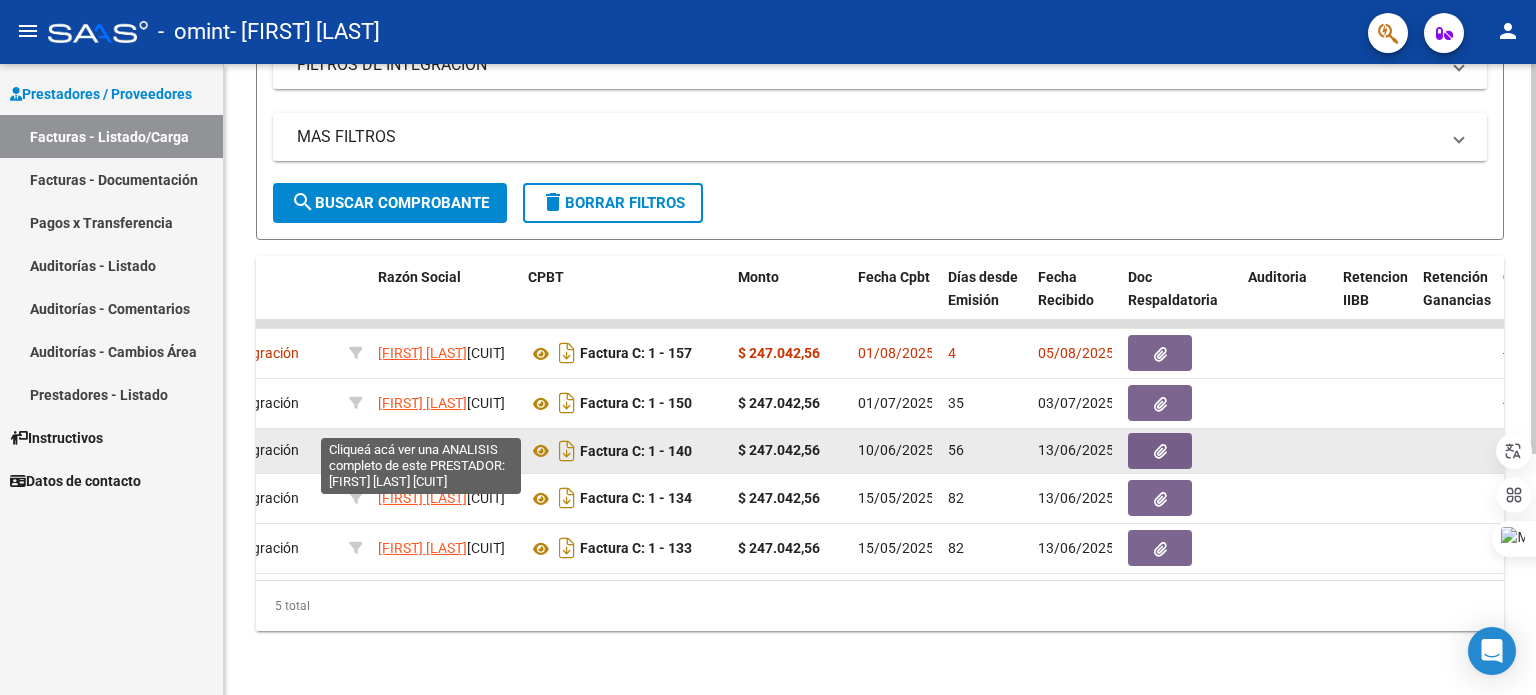 click on "[FIRST] [LAST]" 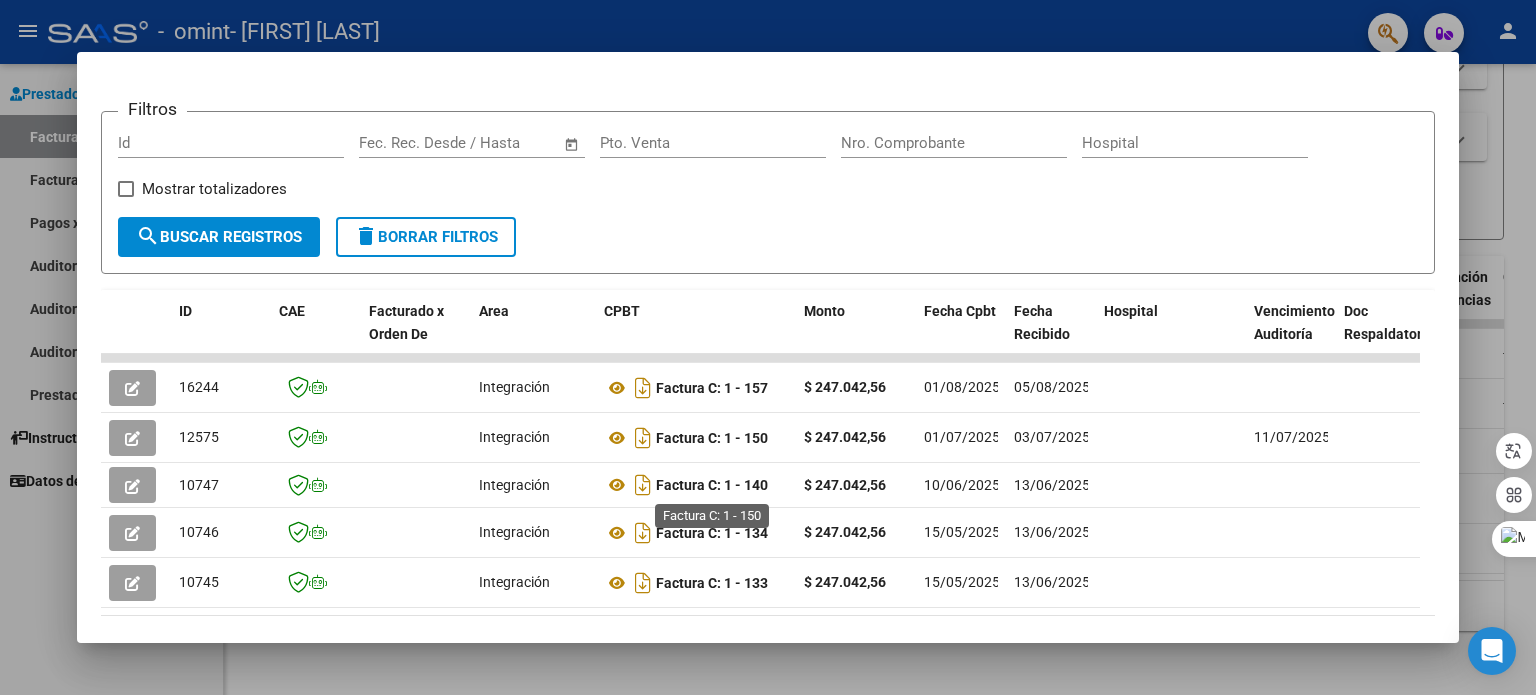 scroll, scrollTop: 268, scrollLeft: 0, axis: vertical 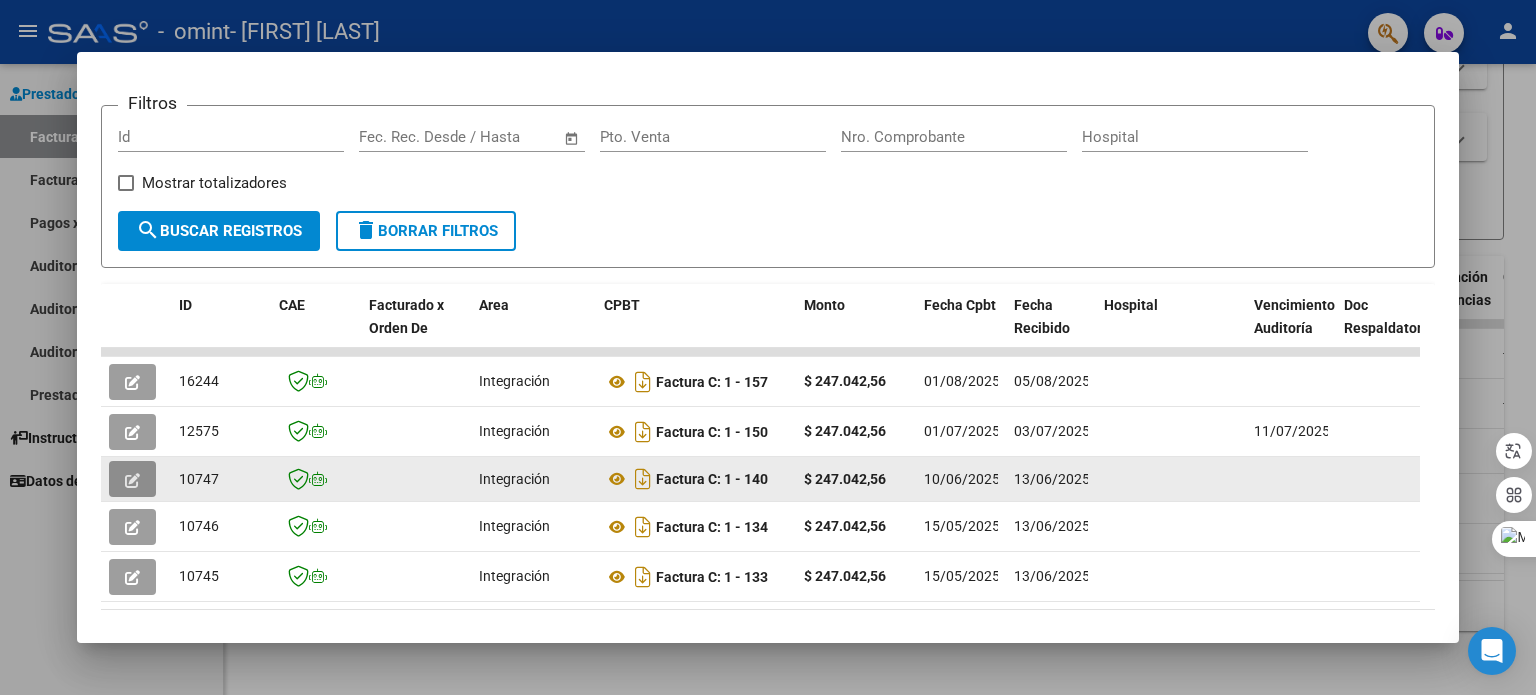 click 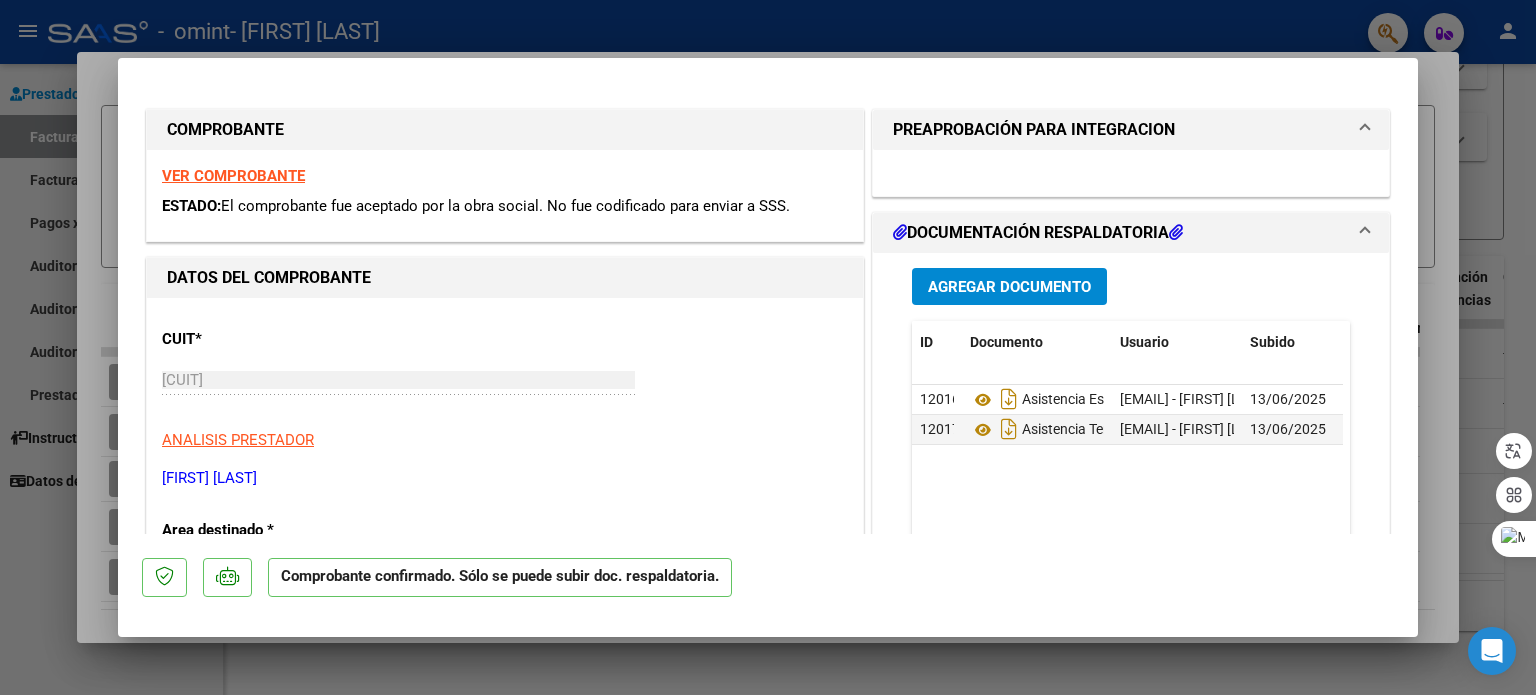 click at bounding box center (768, 347) 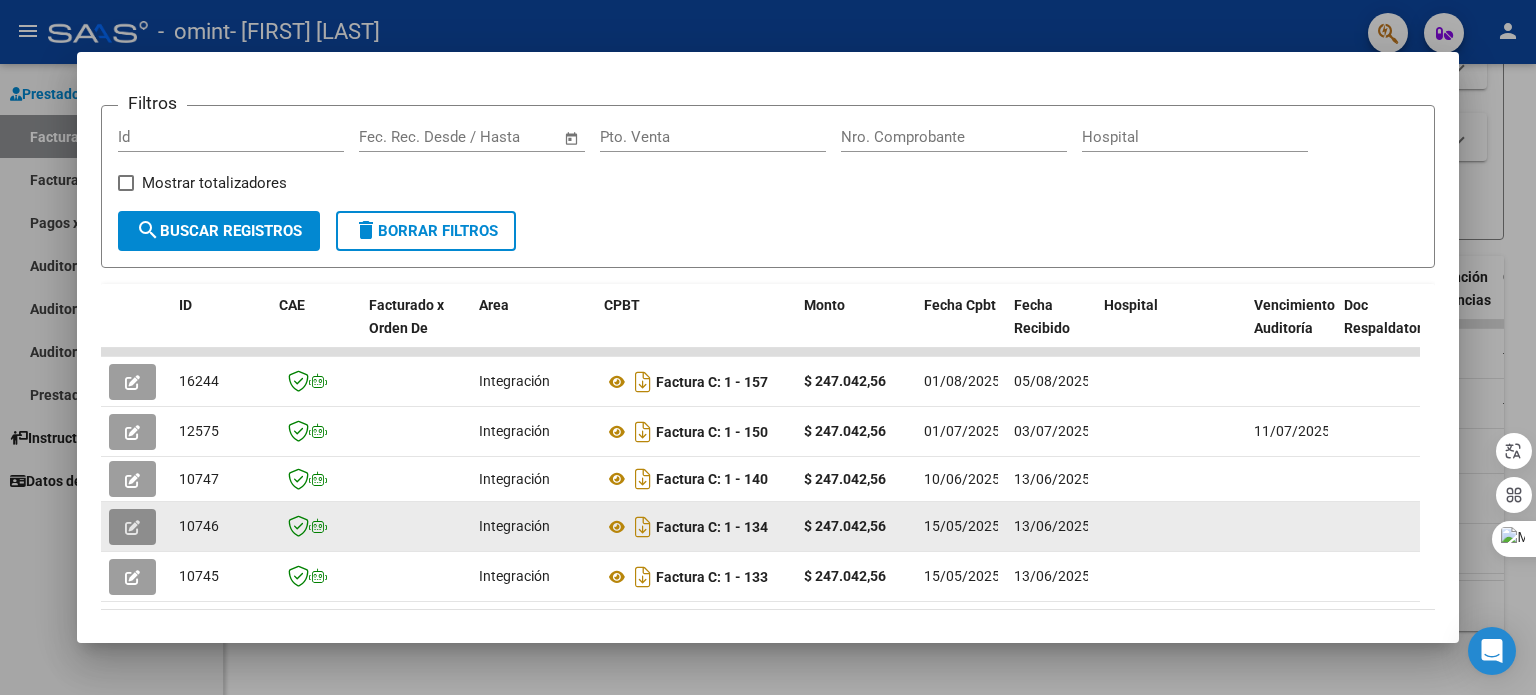 click 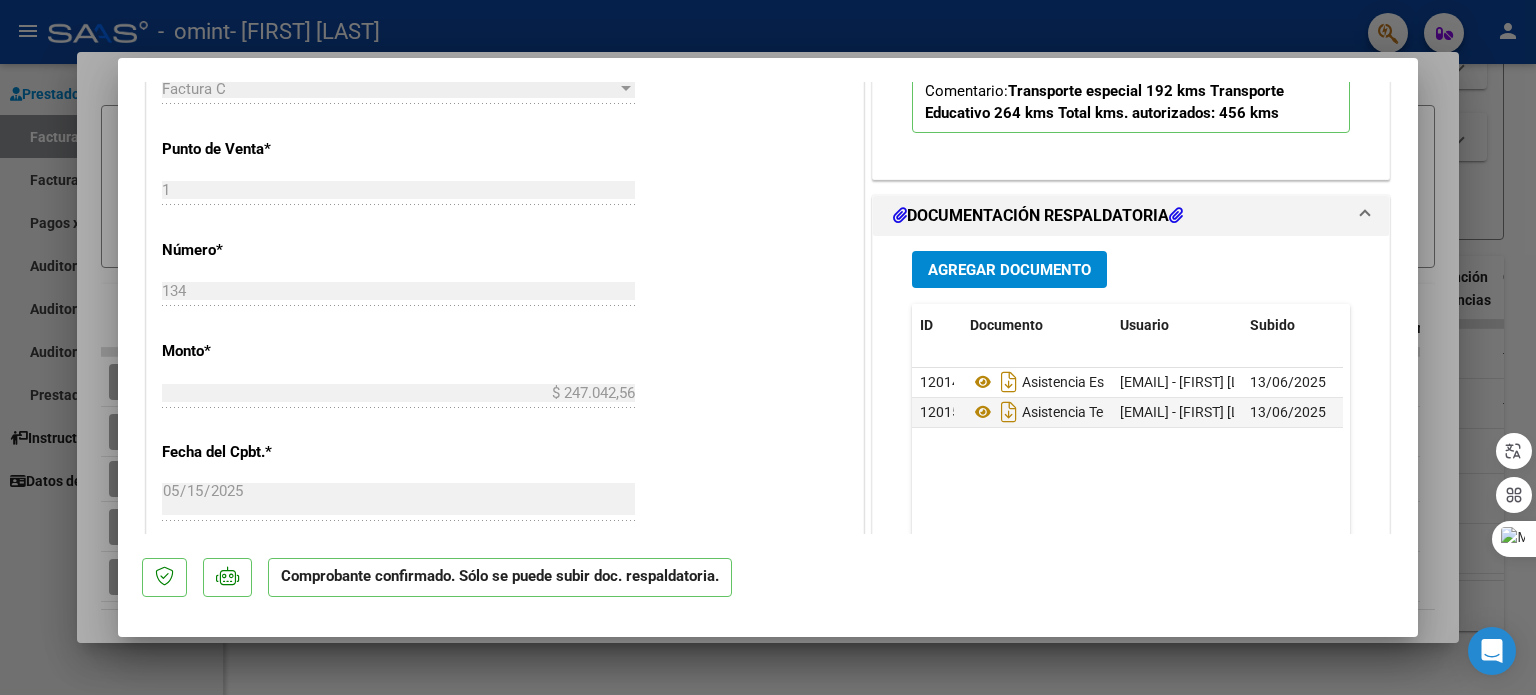 scroll, scrollTop: 936, scrollLeft: 0, axis: vertical 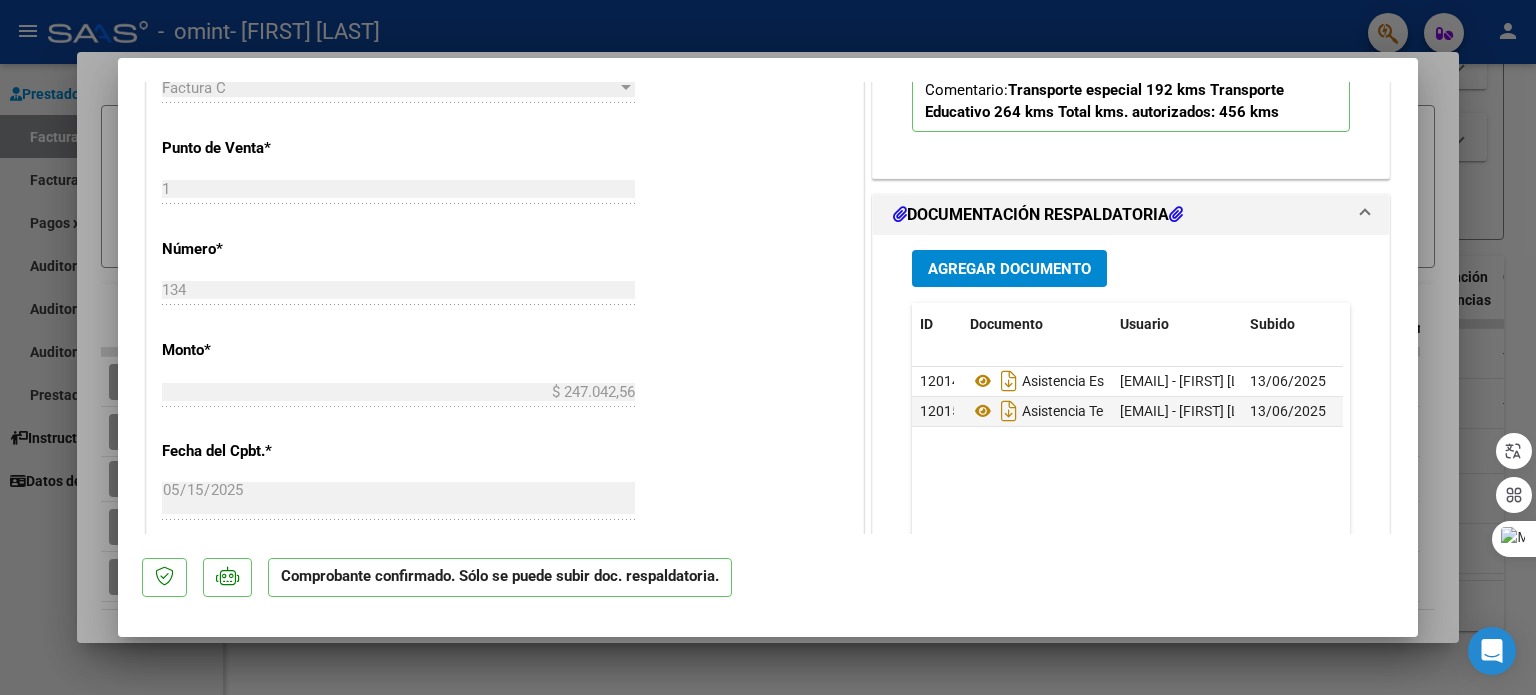 click at bounding box center [768, 347] 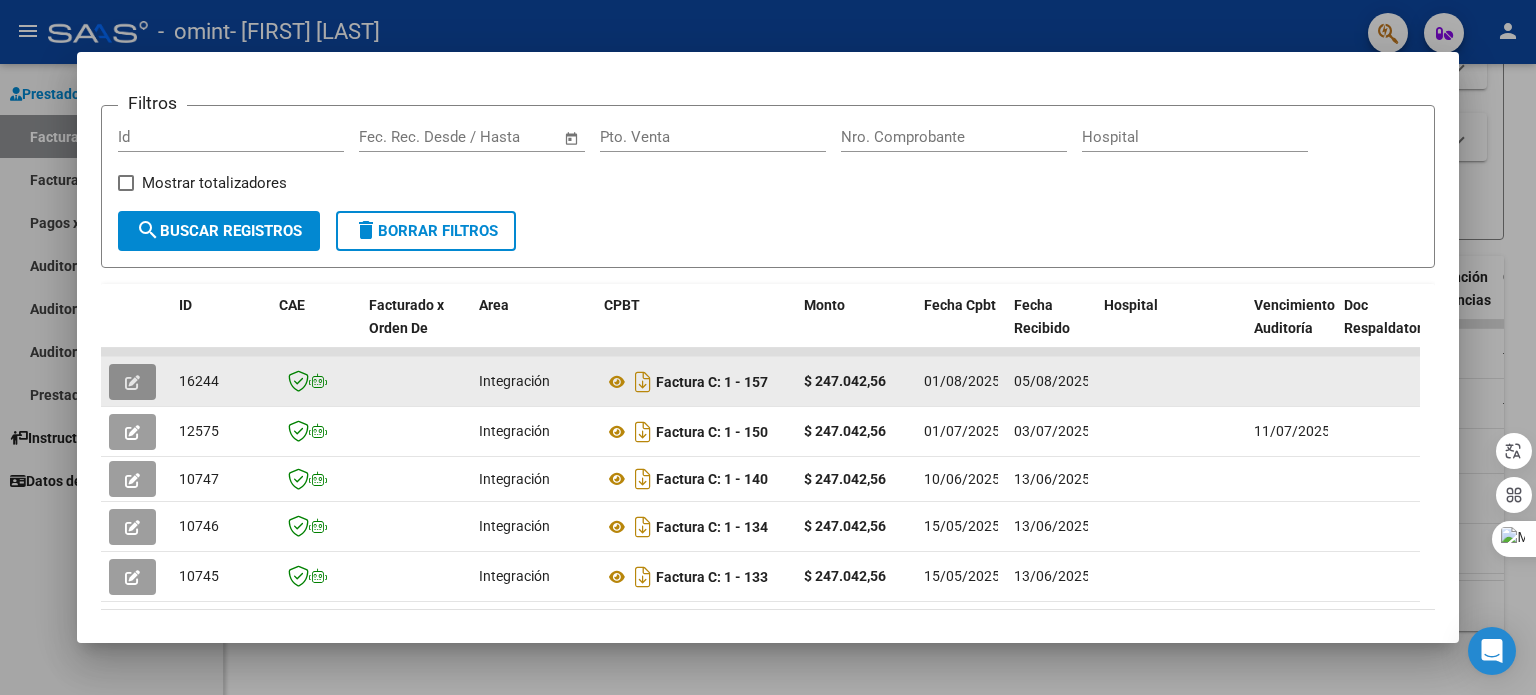 click 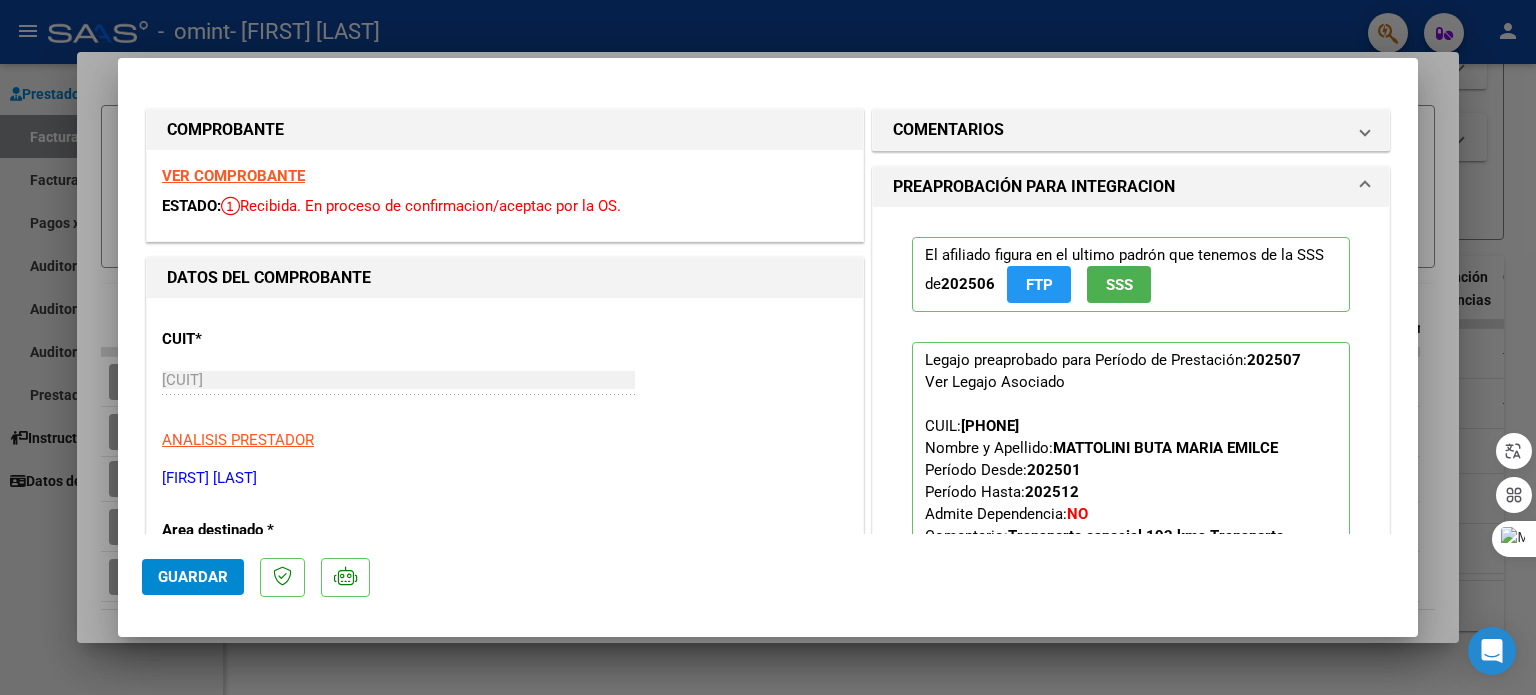 click on "ANALISIS PRESTADOR" at bounding box center (505, 440) 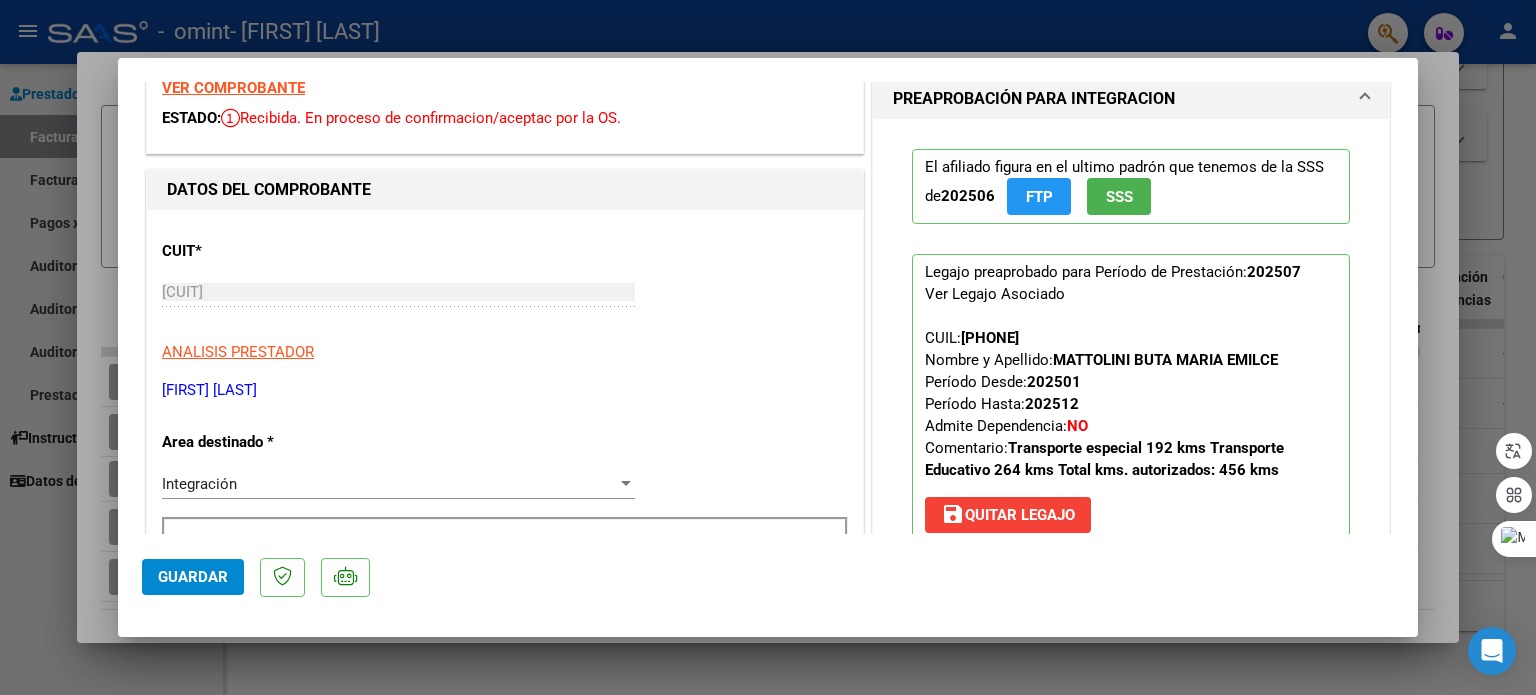 scroll, scrollTop: 0, scrollLeft: 0, axis: both 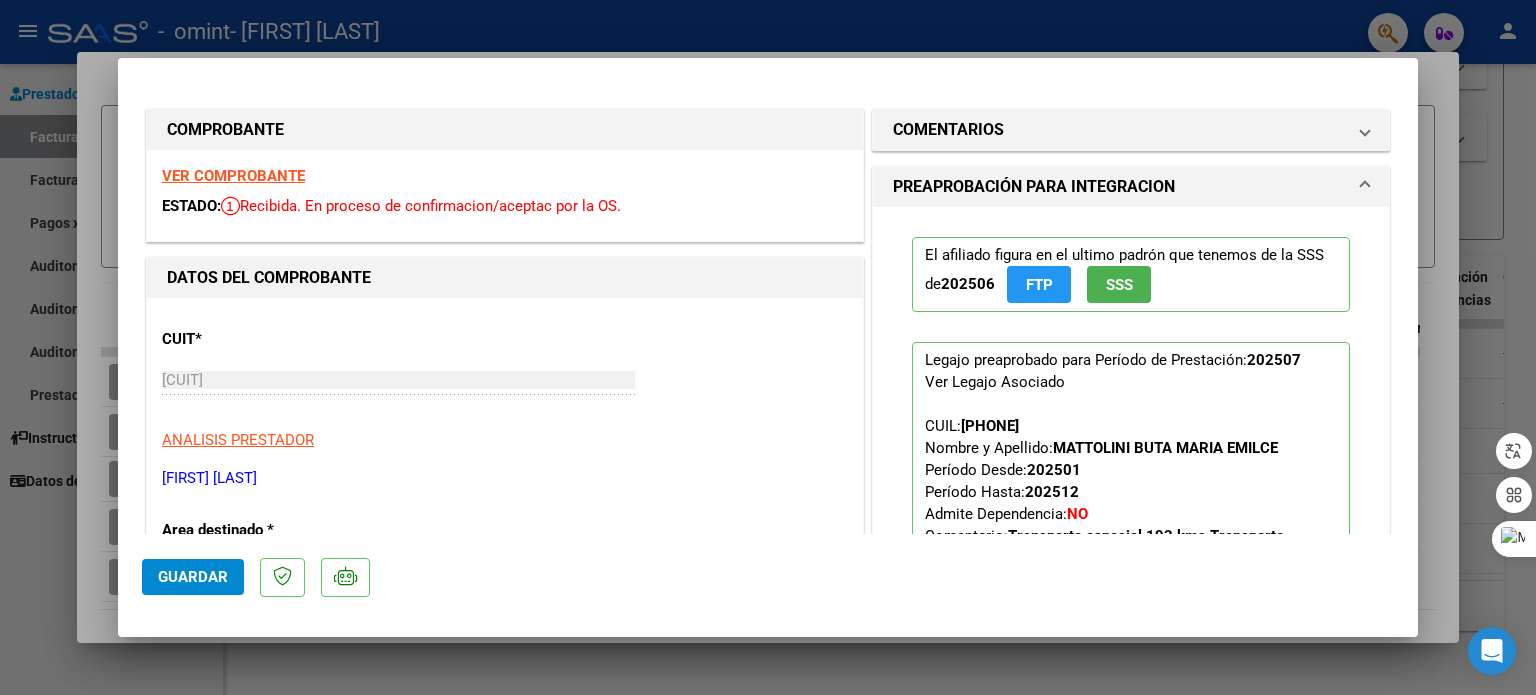click at bounding box center [768, 347] 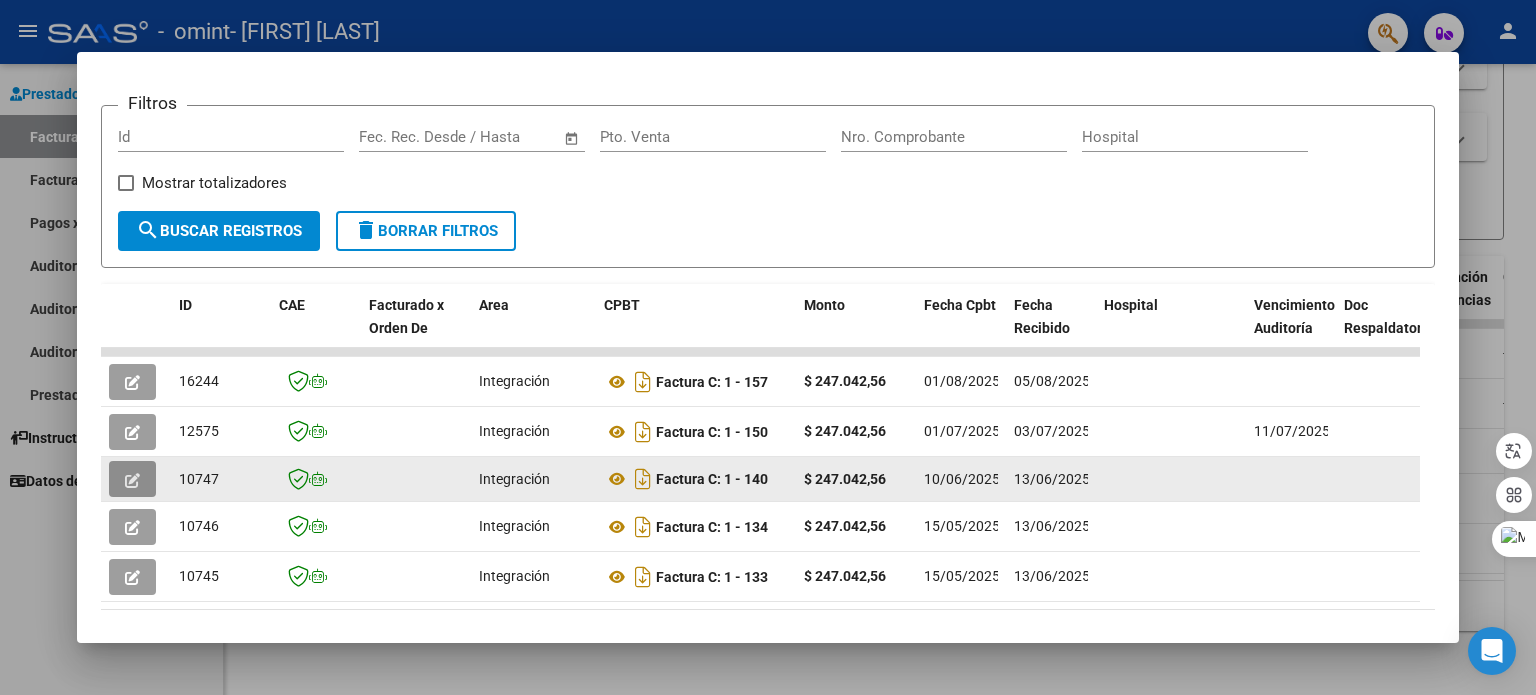 click 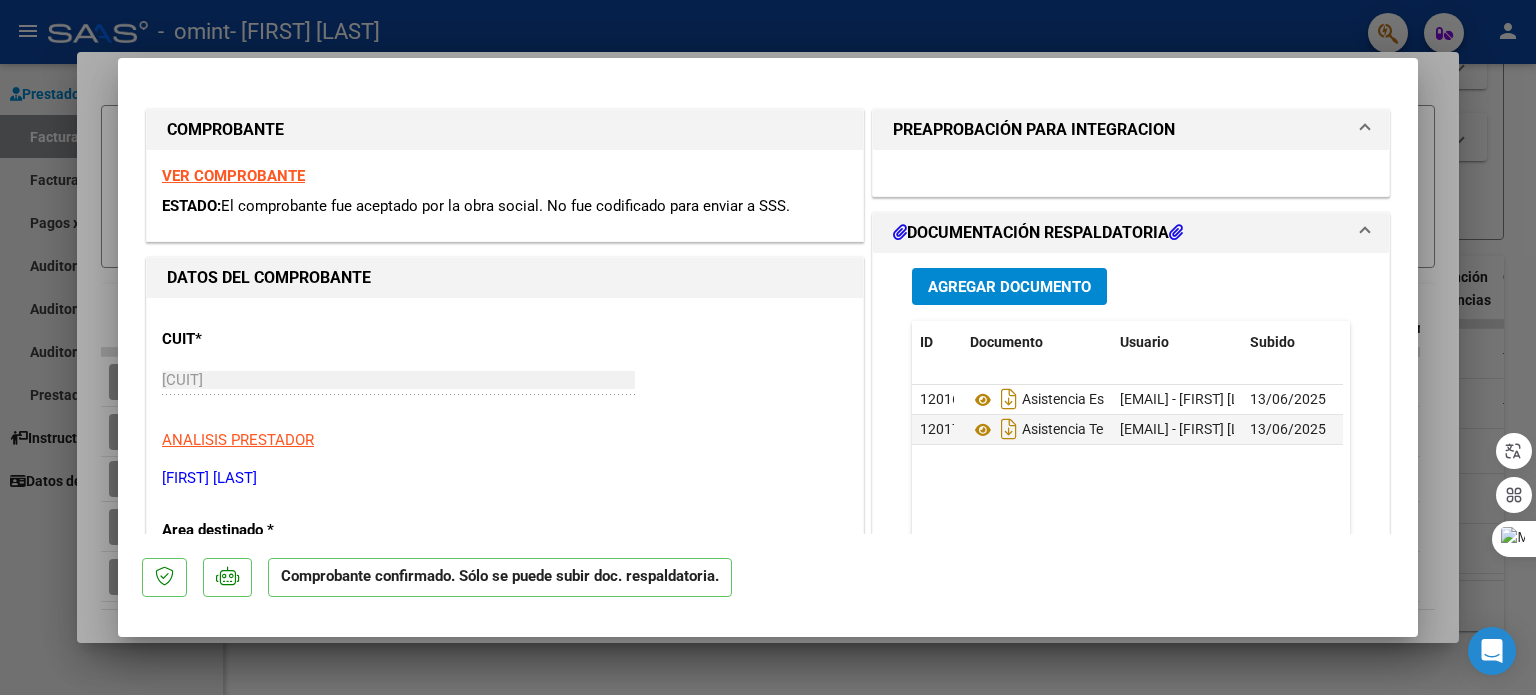 click at bounding box center (1131, 173) 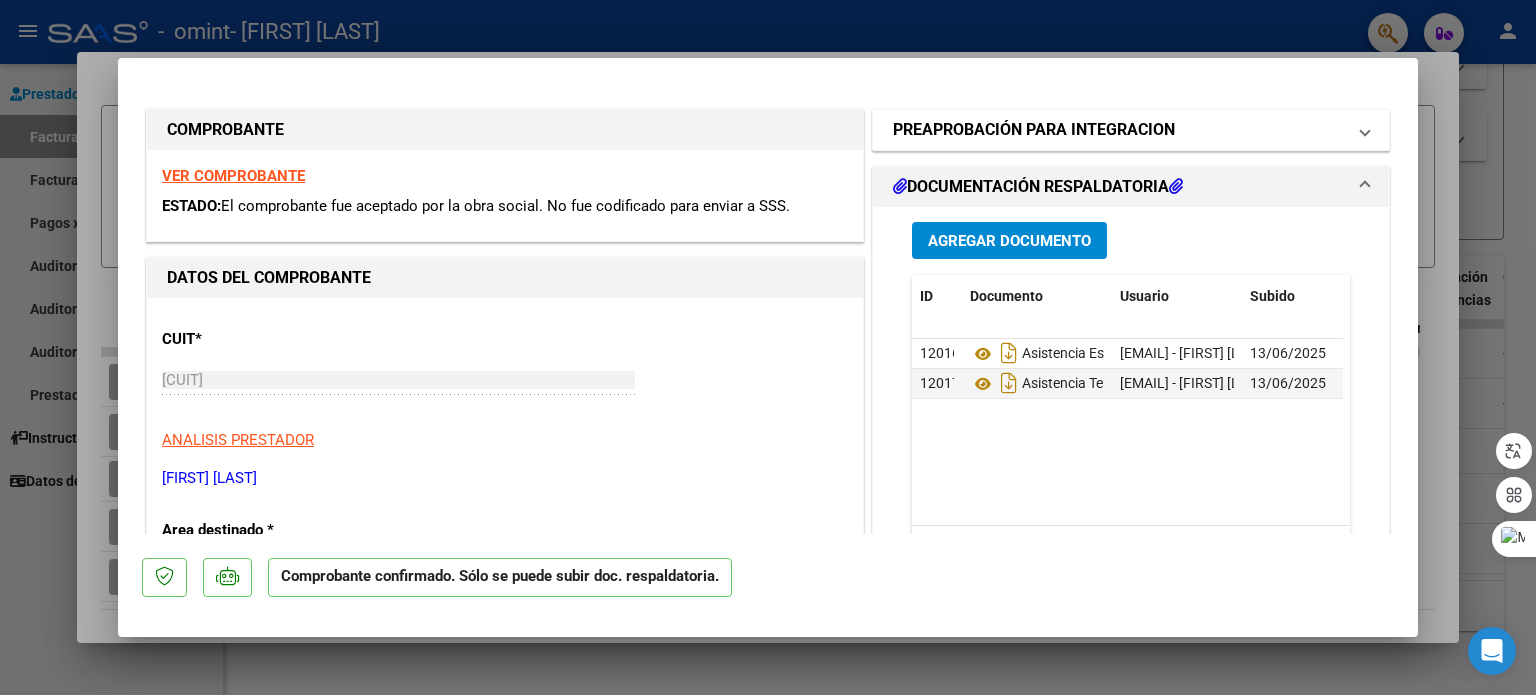 click on "PREAPROBACIÓN PARA INTEGRACION" at bounding box center (1127, 130) 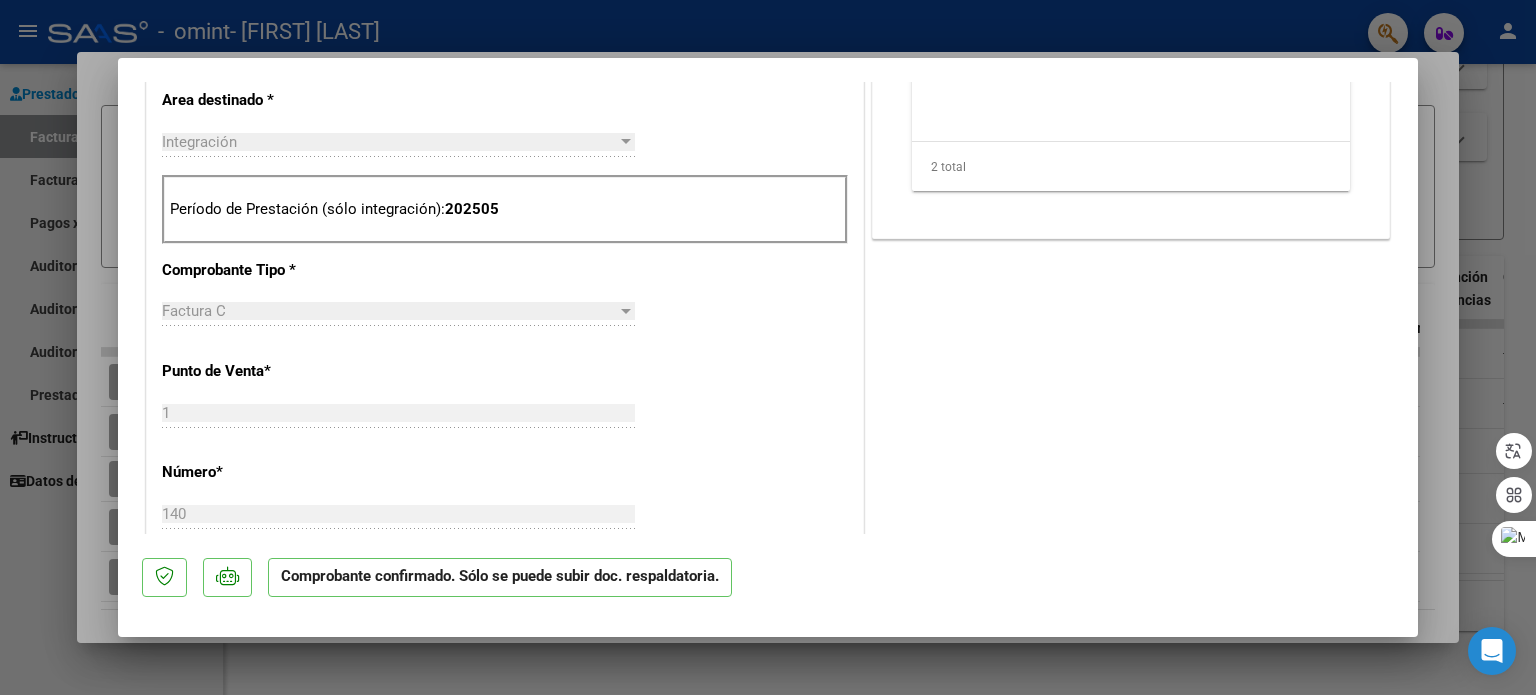 scroll, scrollTop: 440, scrollLeft: 0, axis: vertical 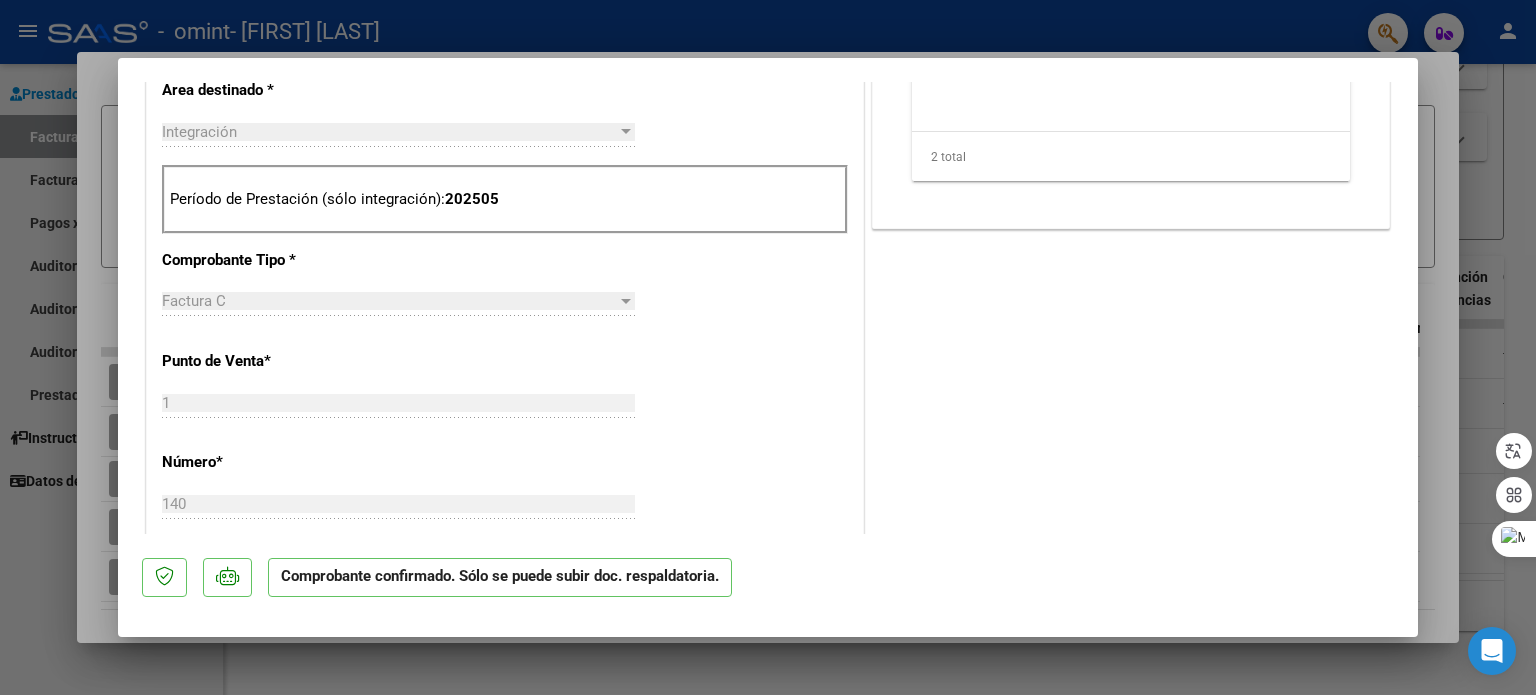 click on "Comprobante confirmado. Sólo se puede subir doc. respaldatoria." 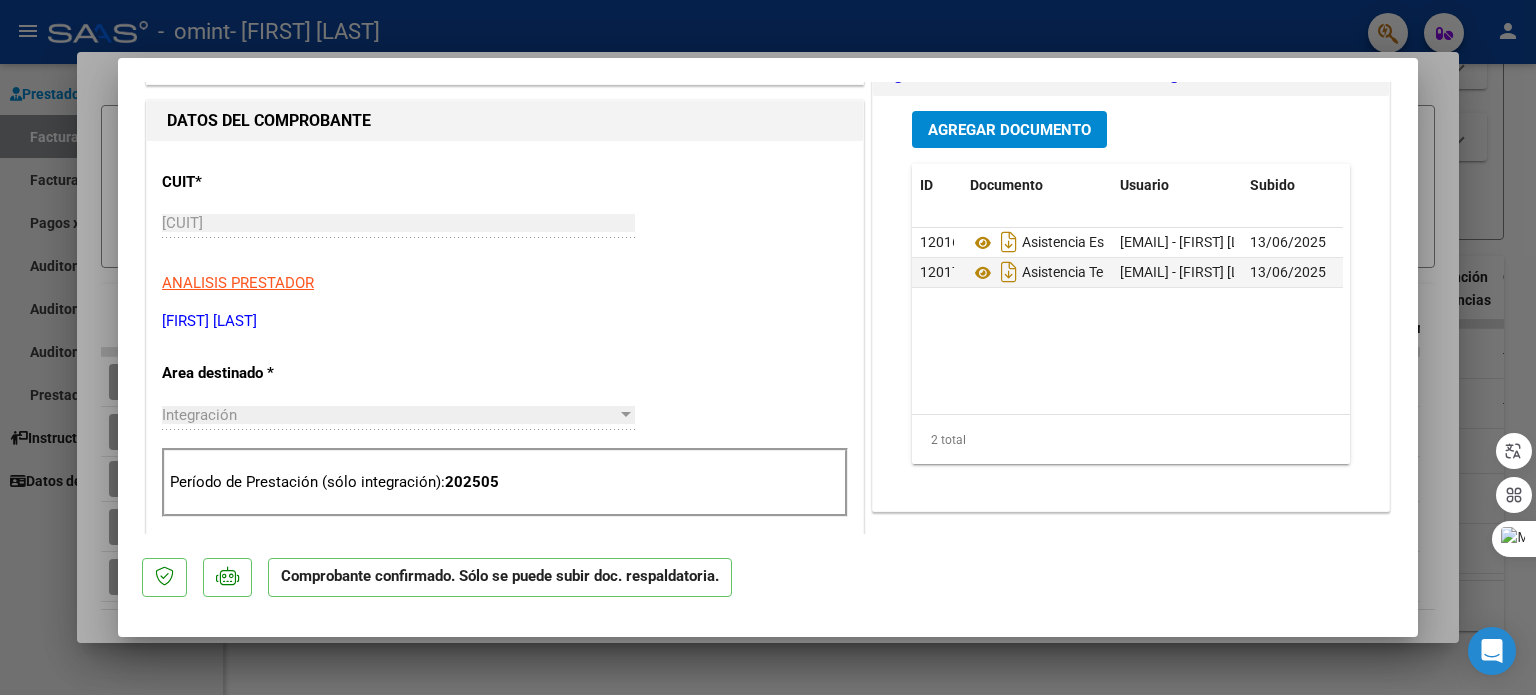 scroll, scrollTop: 0, scrollLeft: 0, axis: both 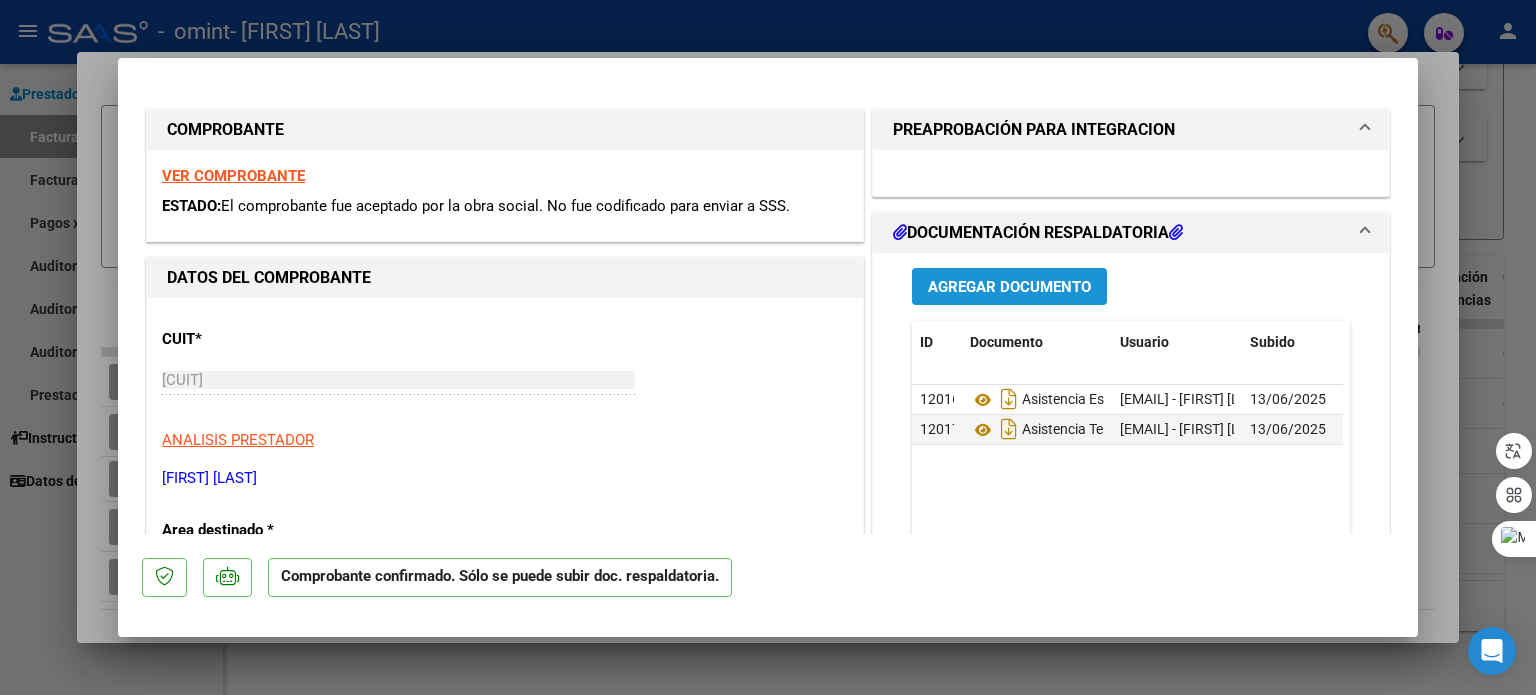 click on "Agregar Documento" at bounding box center (1009, 287) 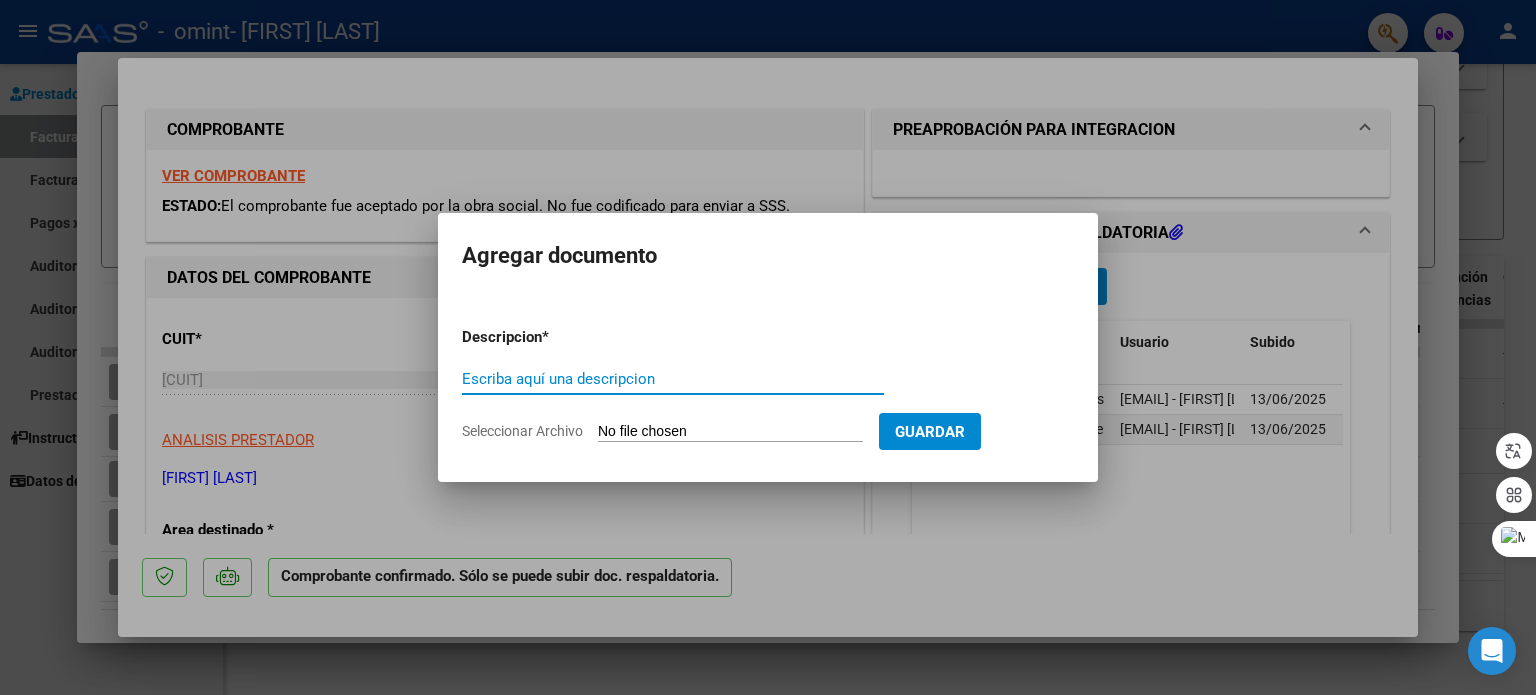 click on "Seleccionar Archivo" at bounding box center (730, 432) 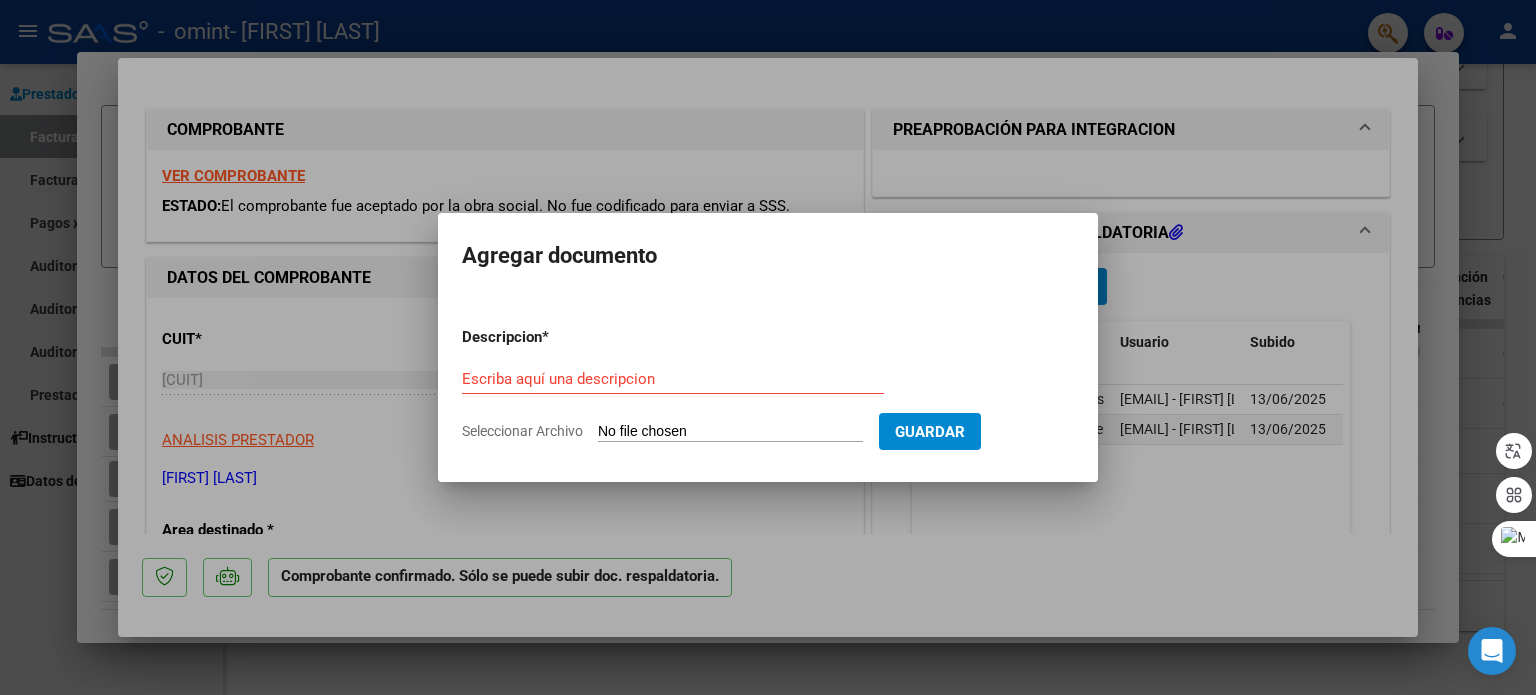 click at bounding box center [768, 347] 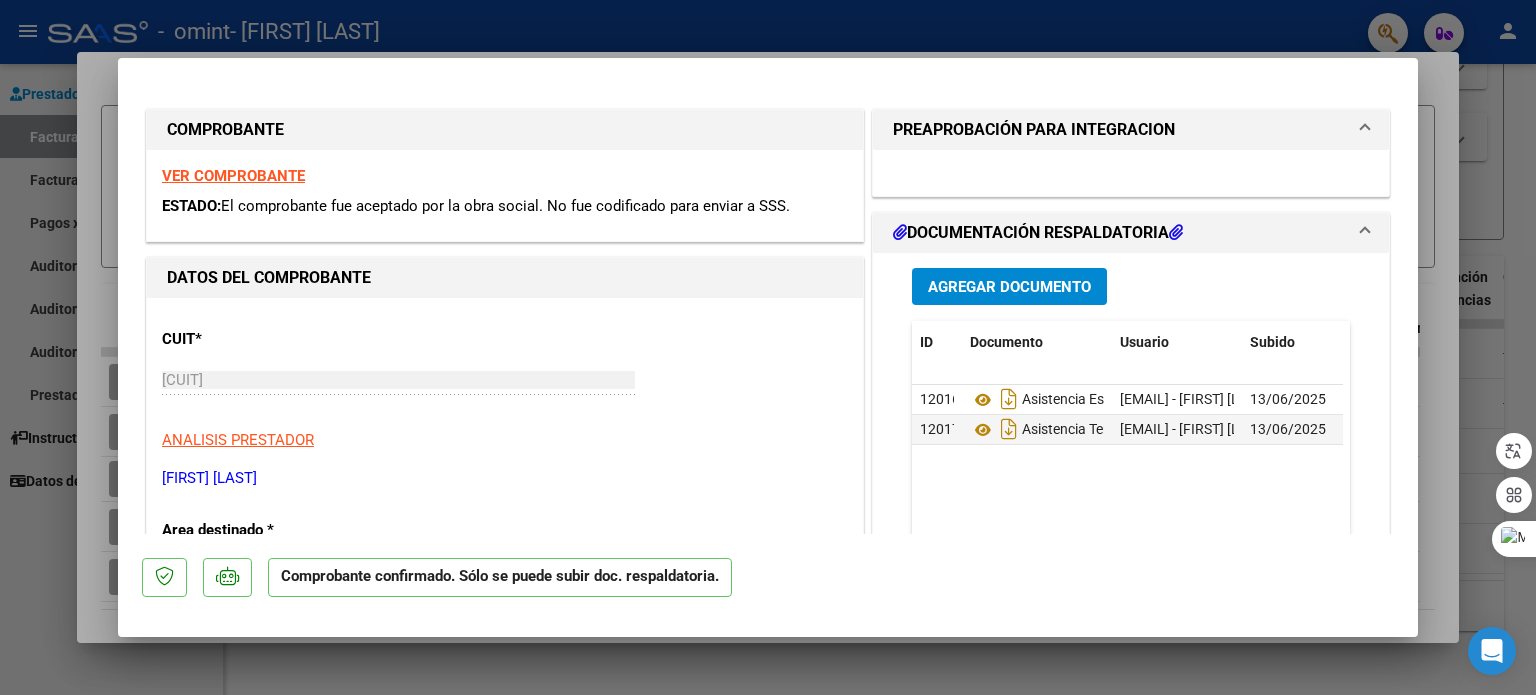 click at bounding box center (768, 347) 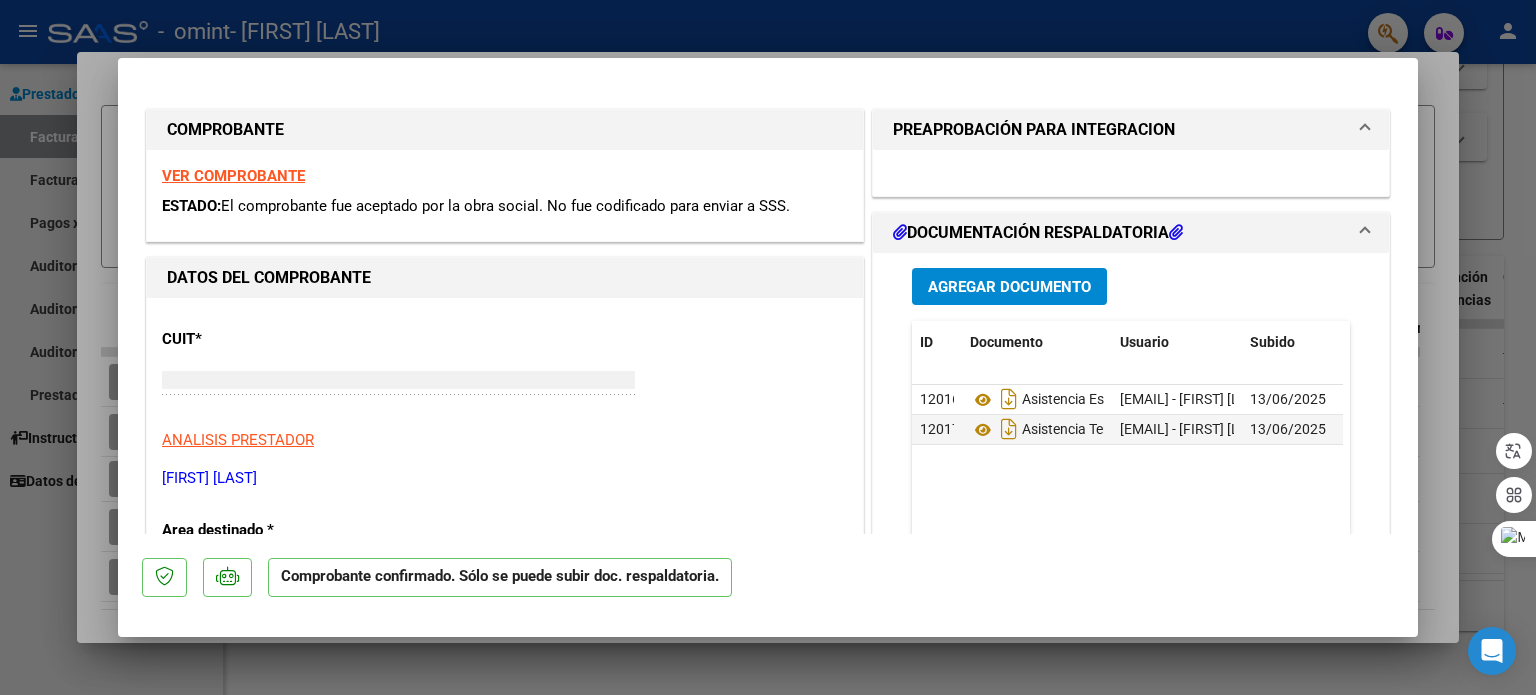 type 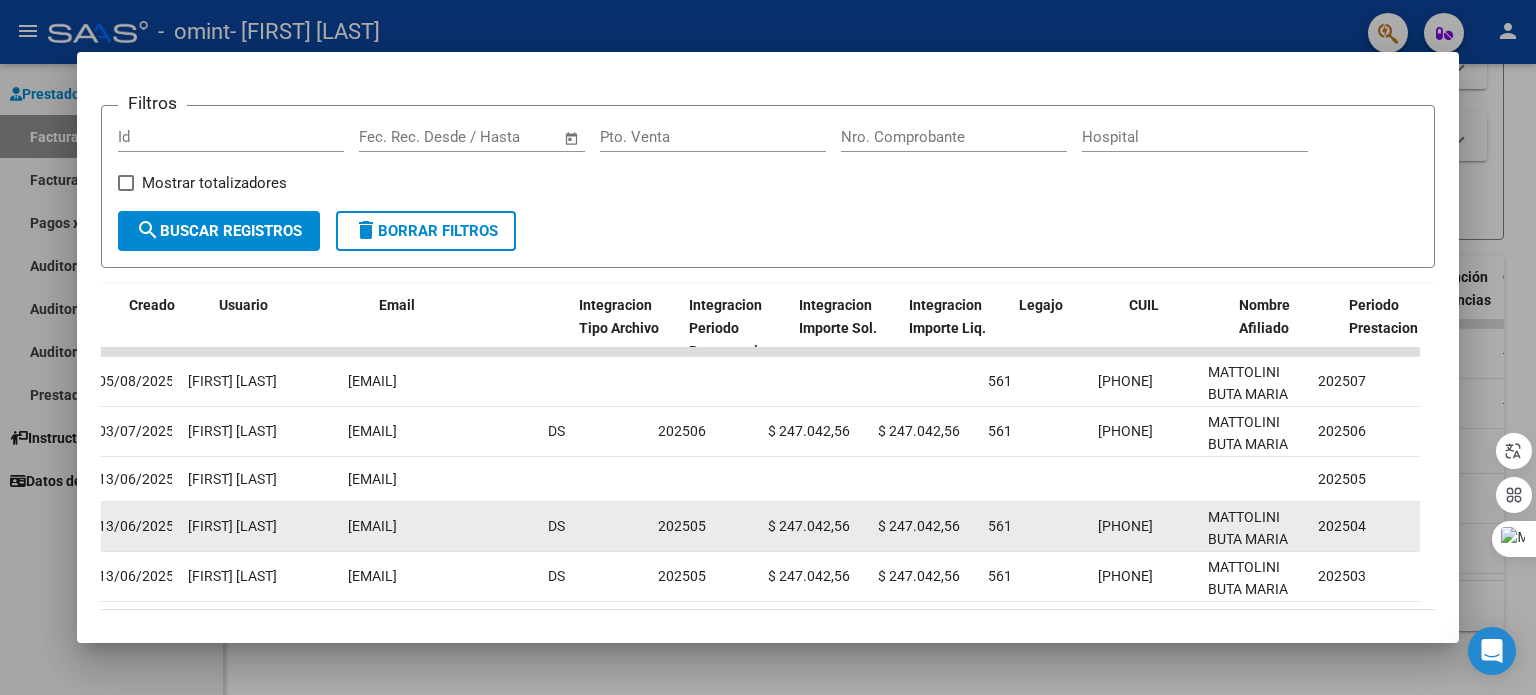 scroll, scrollTop: 0, scrollLeft: 2260, axis: horizontal 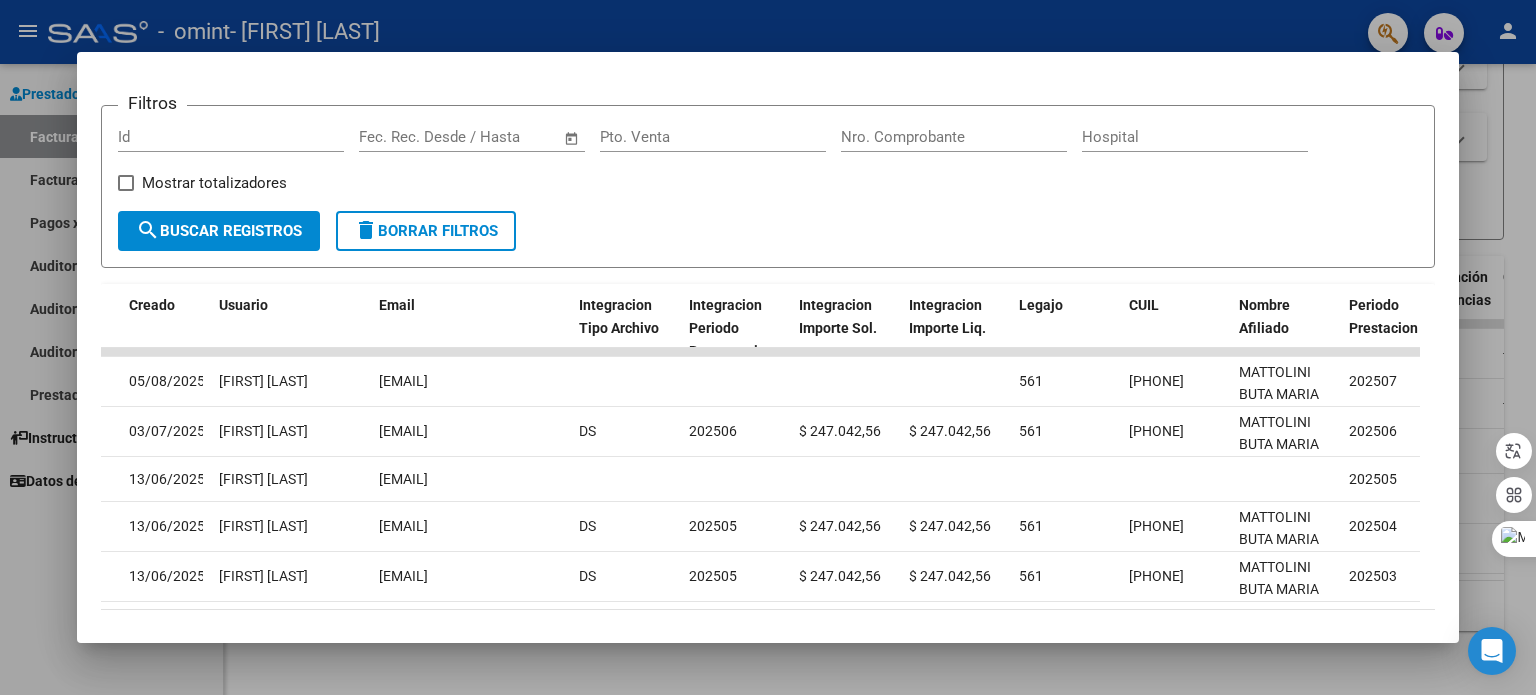 click at bounding box center [768, 347] 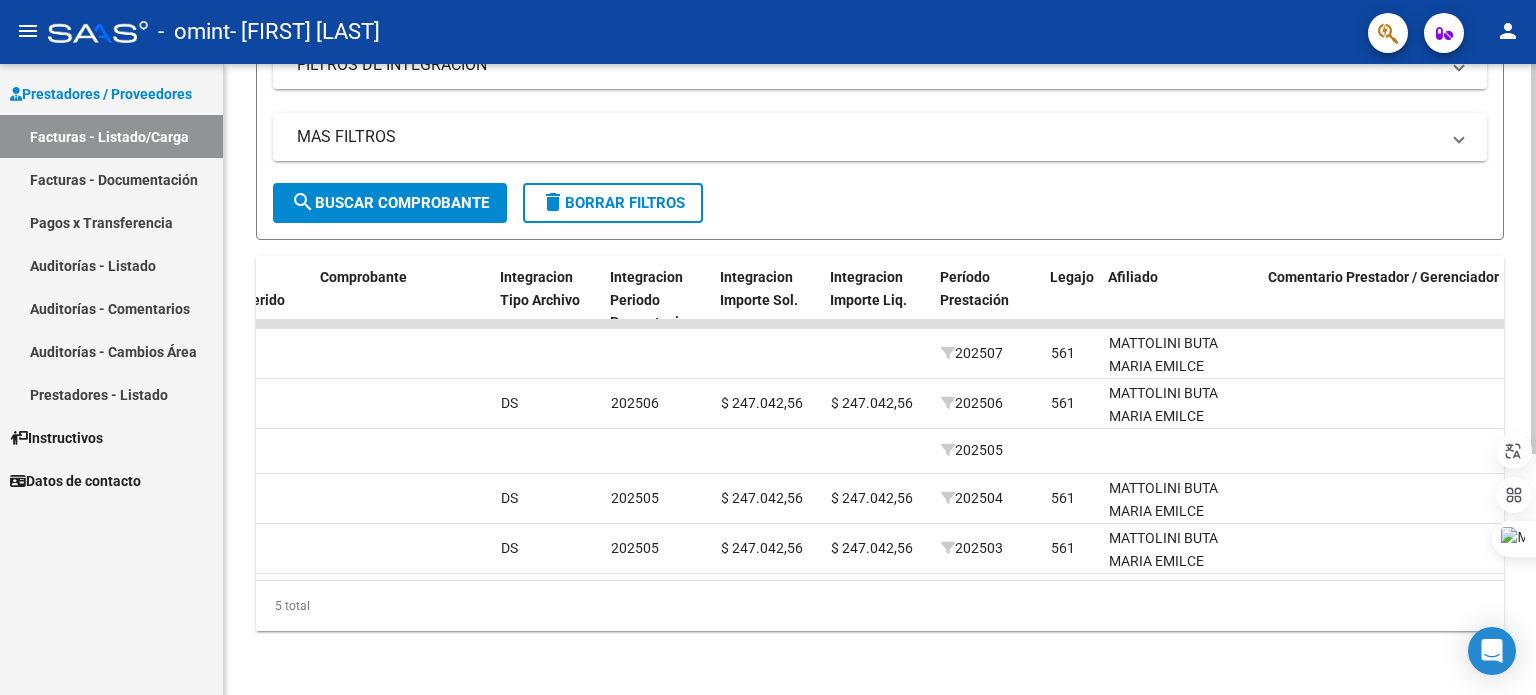 scroll, scrollTop: 0, scrollLeft: 1915, axis: horizontal 